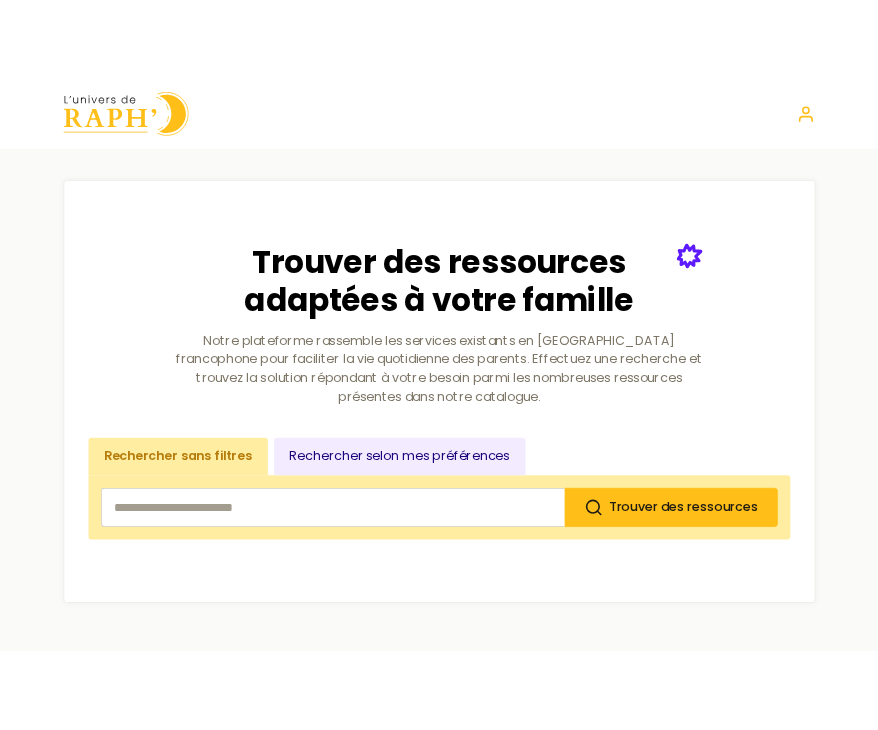 scroll, scrollTop: 0, scrollLeft: 0, axis: both 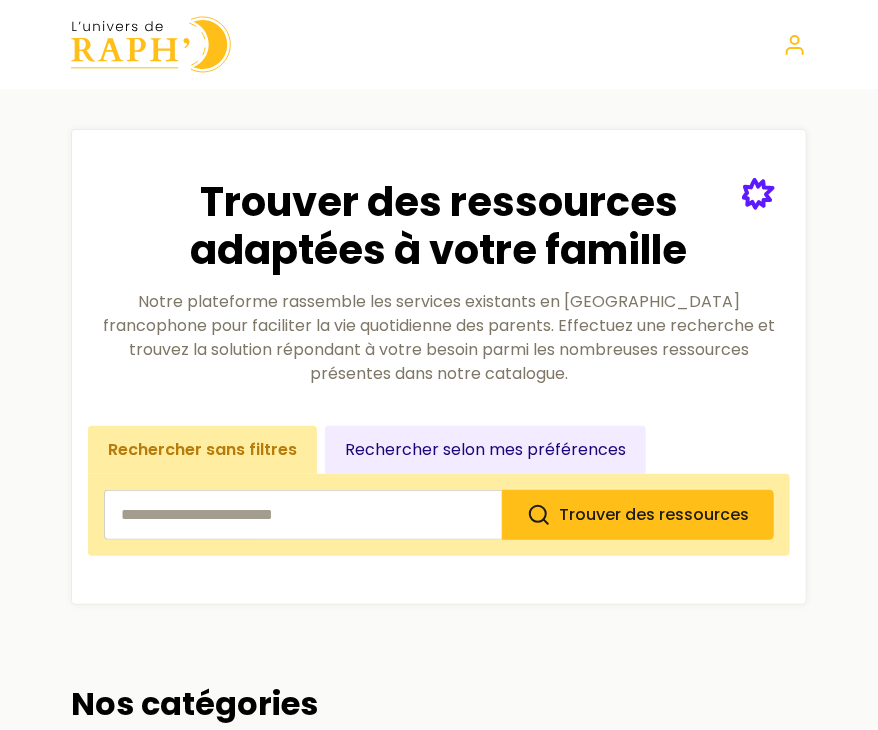 click at bounding box center [303, 515] 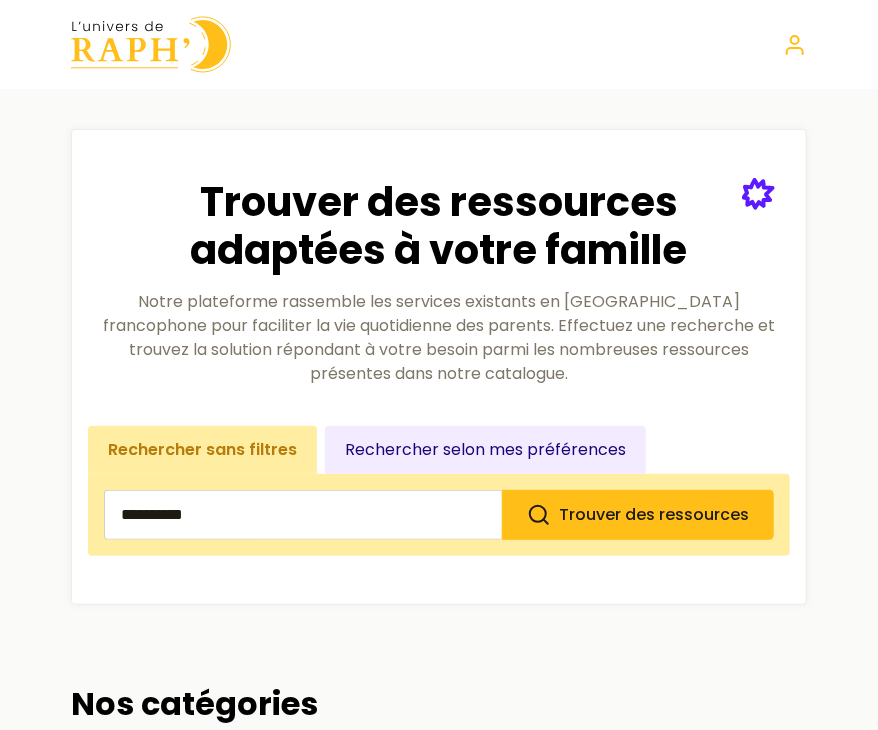 type on "**********" 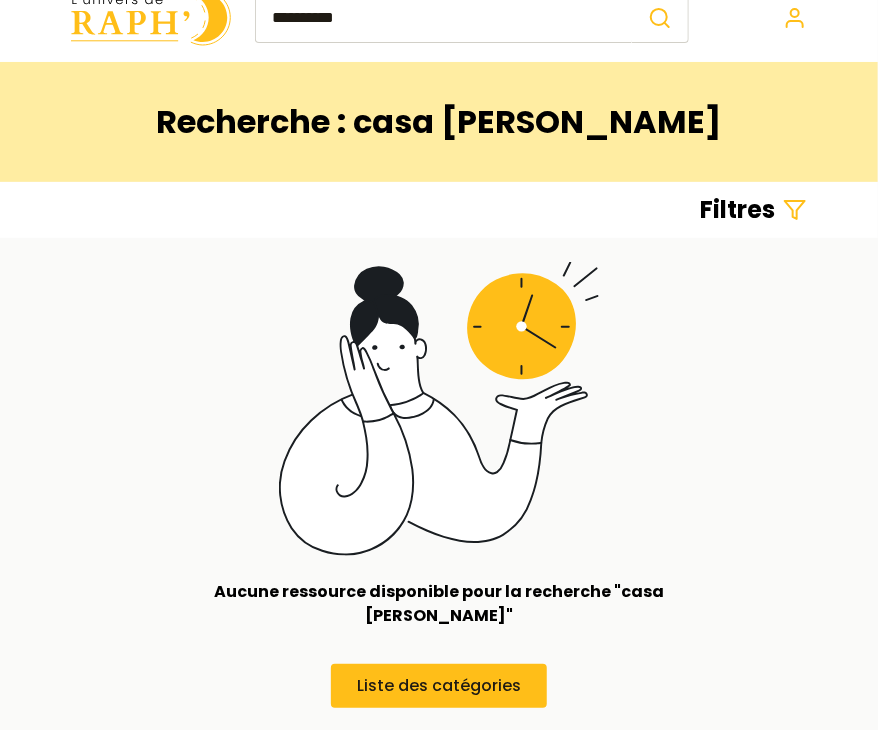 scroll, scrollTop: 0, scrollLeft: 0, axis: both 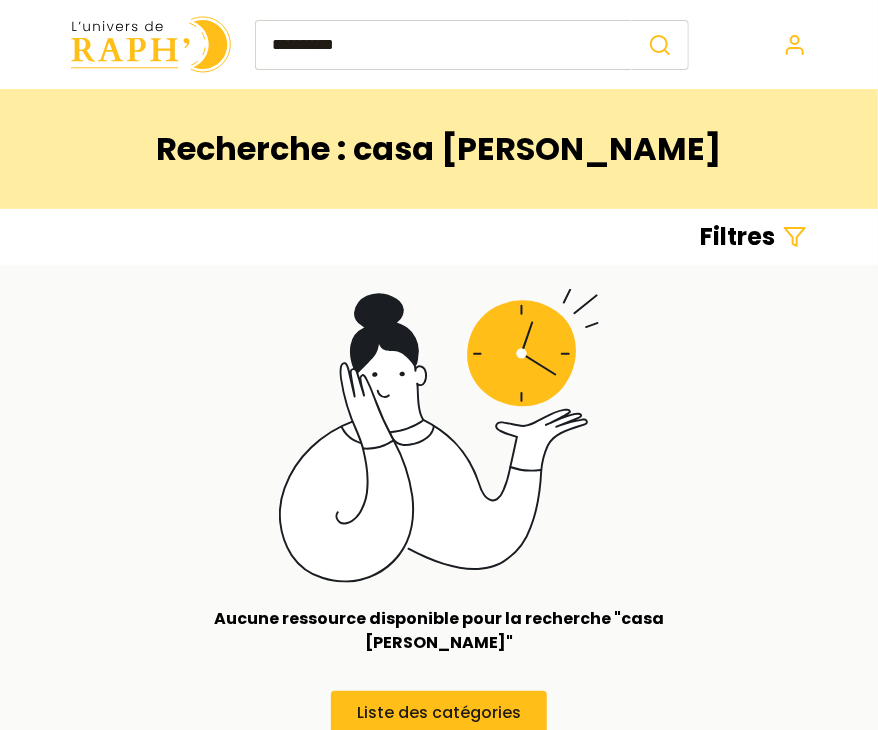 click on "**********" at bounding box center [443, 45] 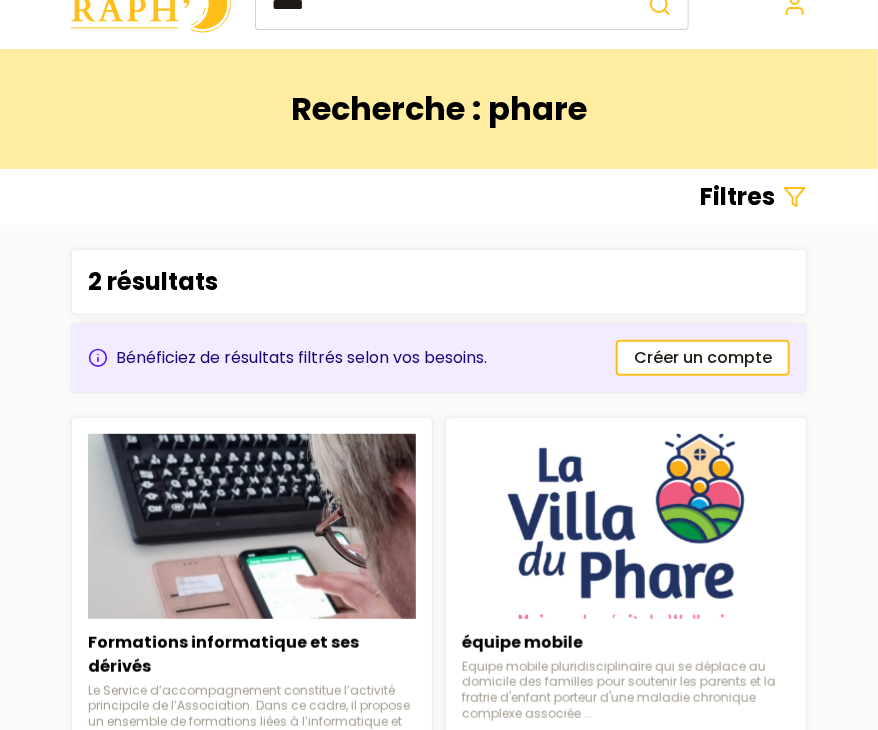 scroll, scrollTop: 0, scrollLeft: 0, axis: both 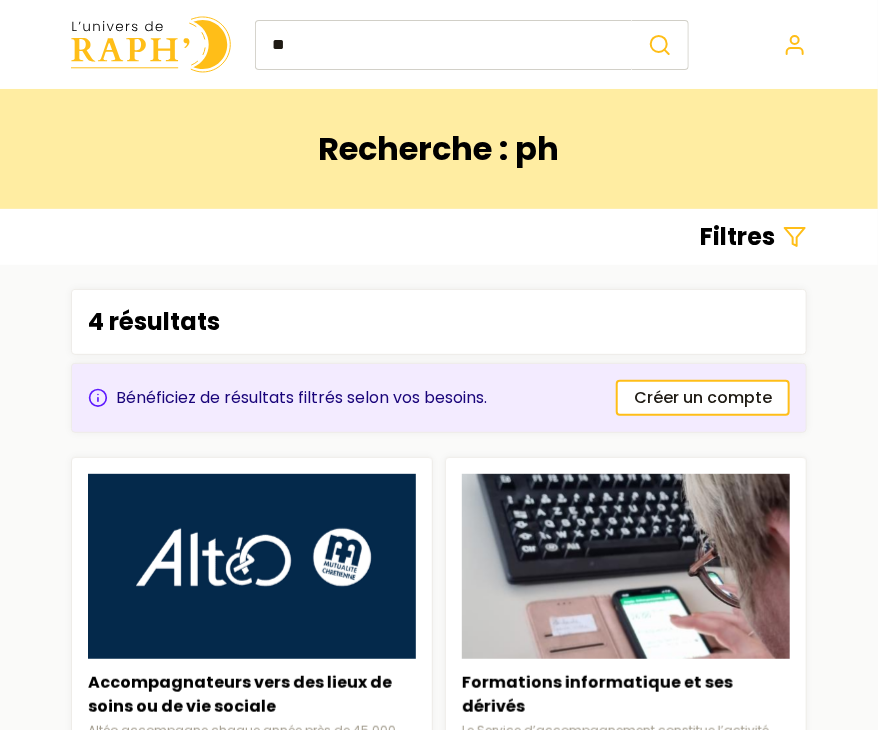type on "*" 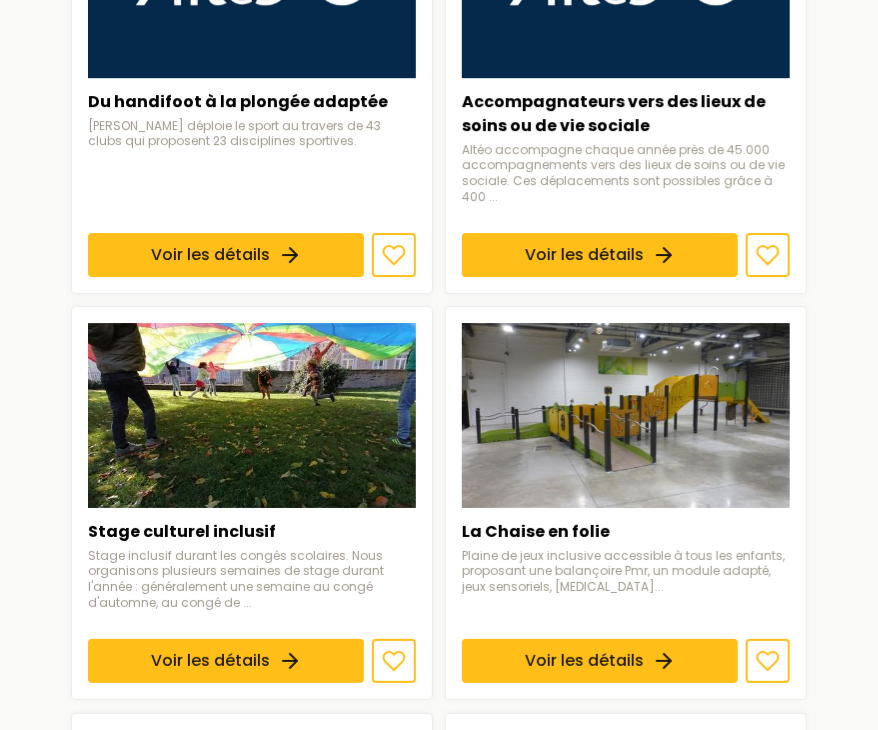 scroll, scrollTop: 1834, scrollLeft: 0, axis: vertical 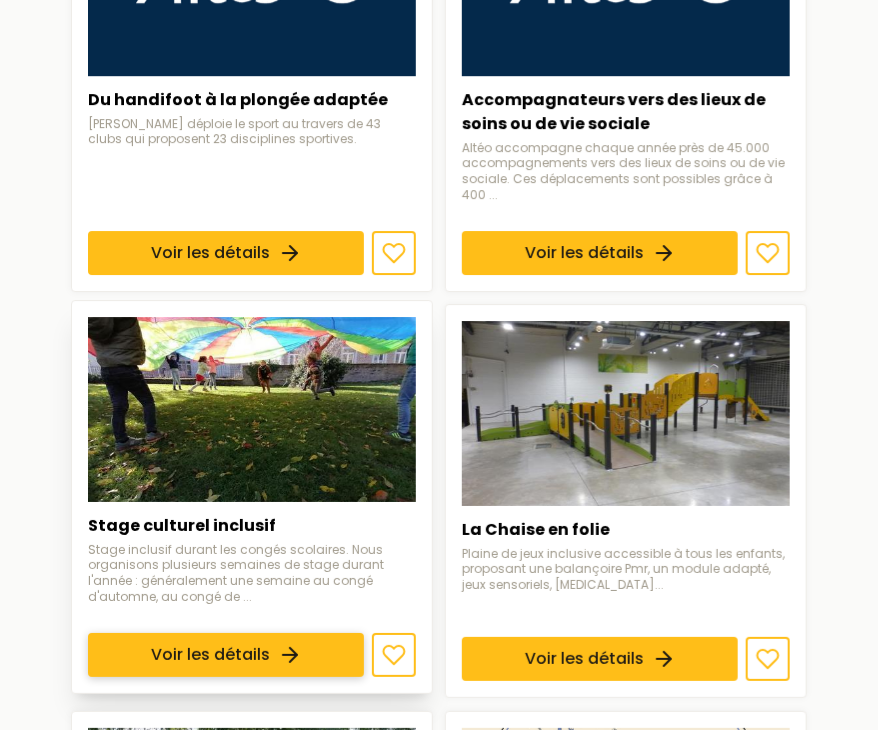 type on "***" 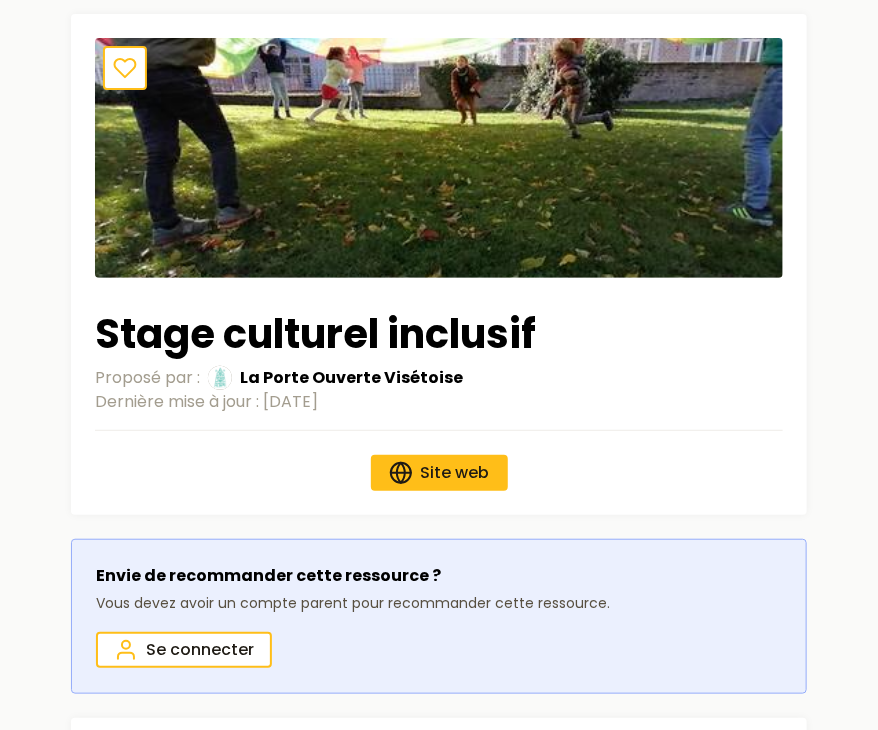 scroll, scrollTop: 0, scrollLeft: 0, axis: both 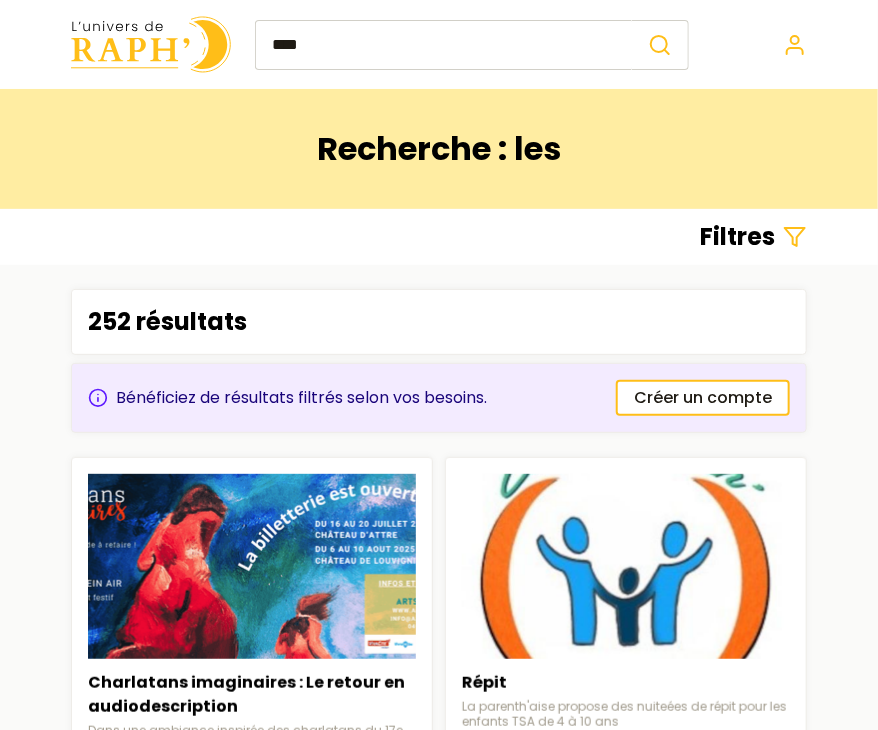 click on "***" at bounding box center [443, 45] 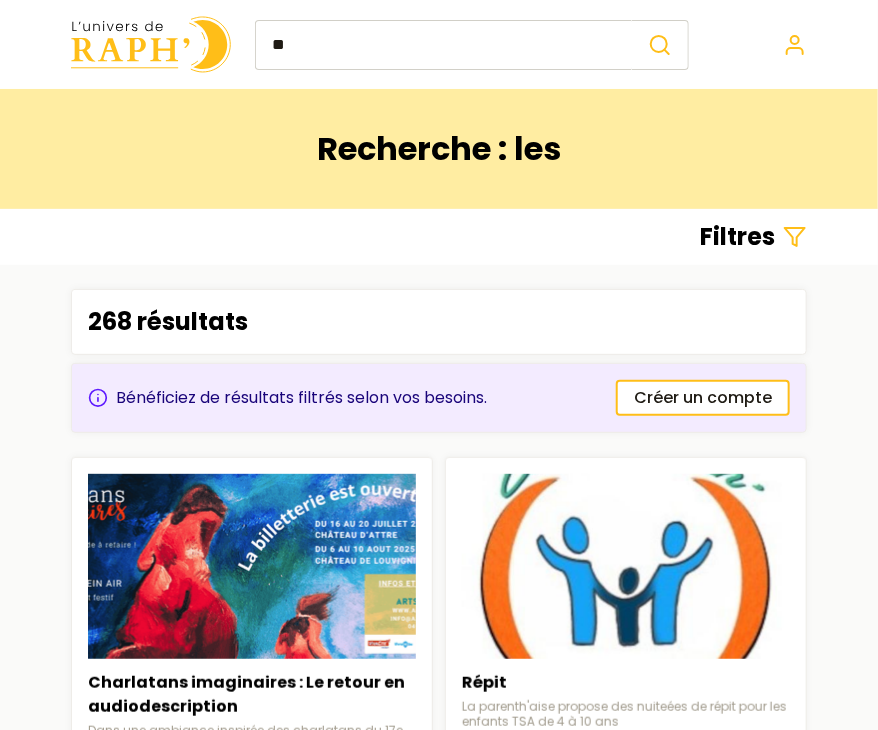 type on "*" 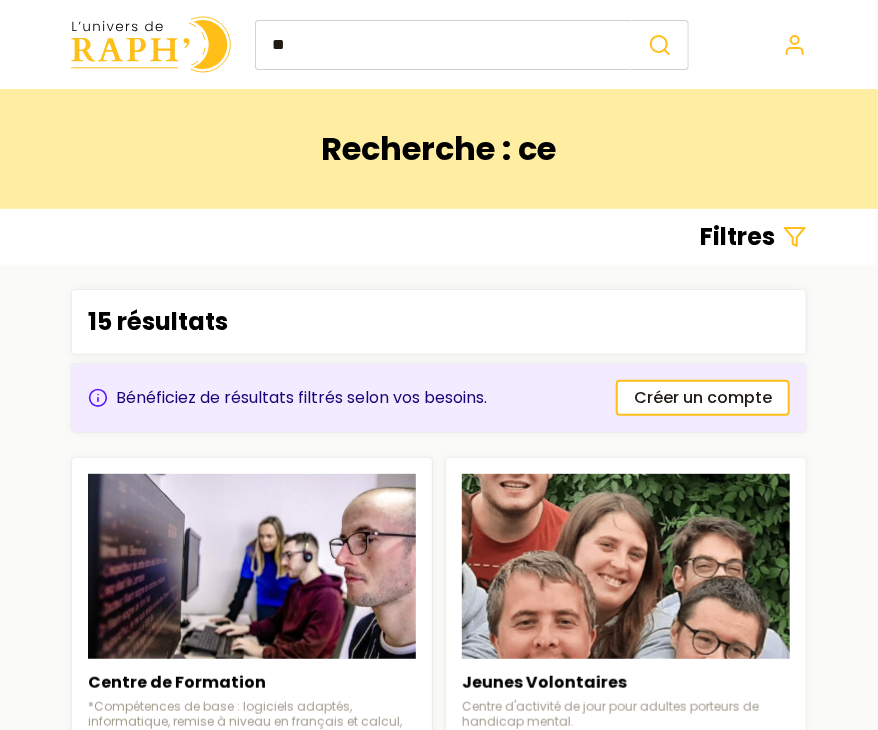 type on "*" 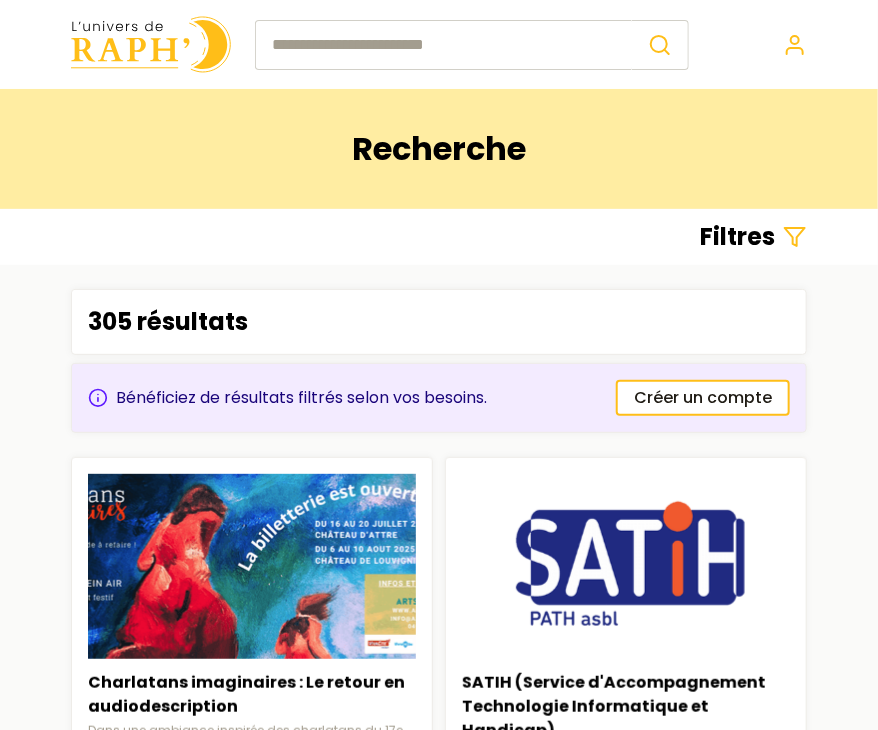 click at bounding box center [443, 45] 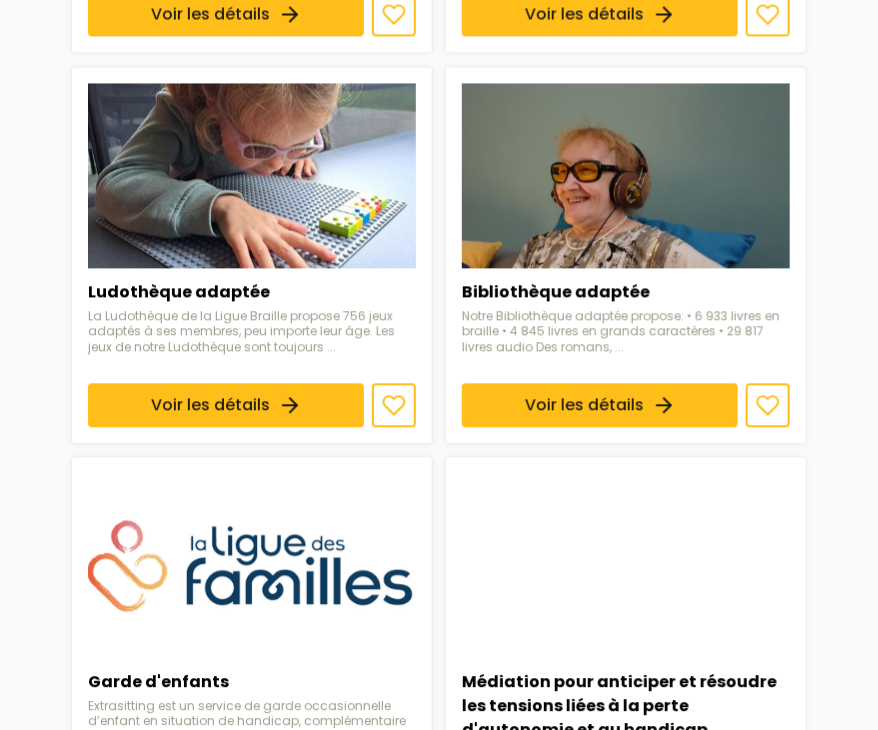 scroll, scrollTop: 1192, scrollLeft: 0, axis: vertical 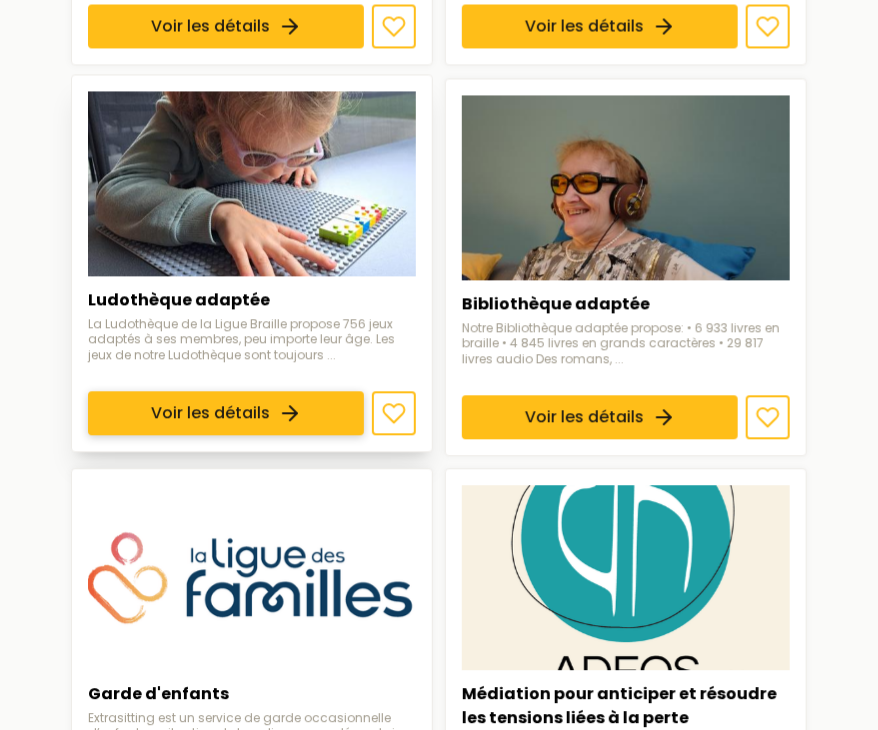 type on "*****" 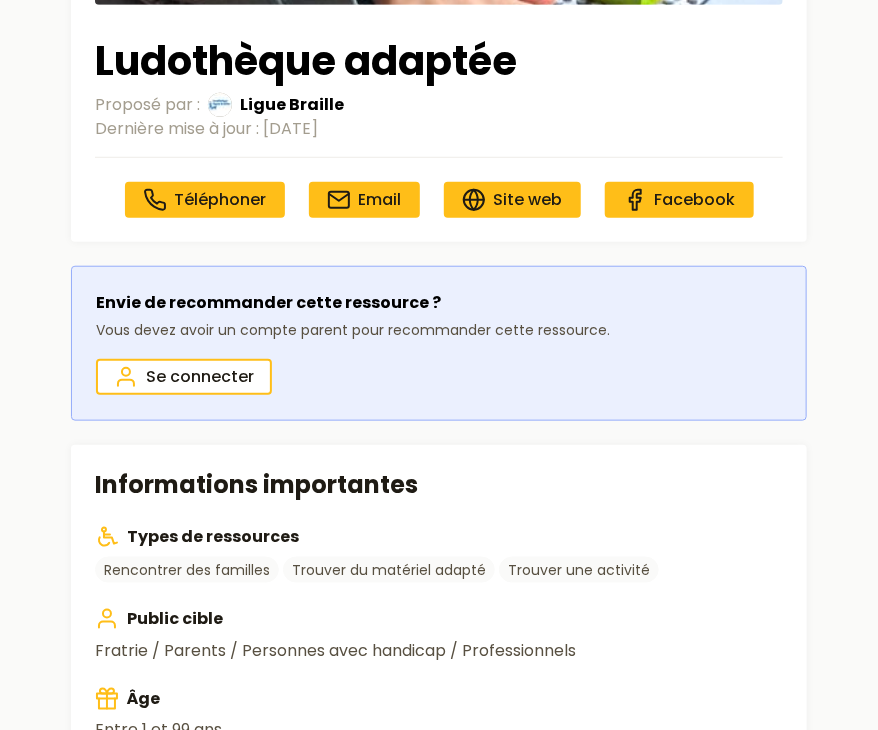scroll, scrollTop: 286, scrollLeft: 0, axis: vertical 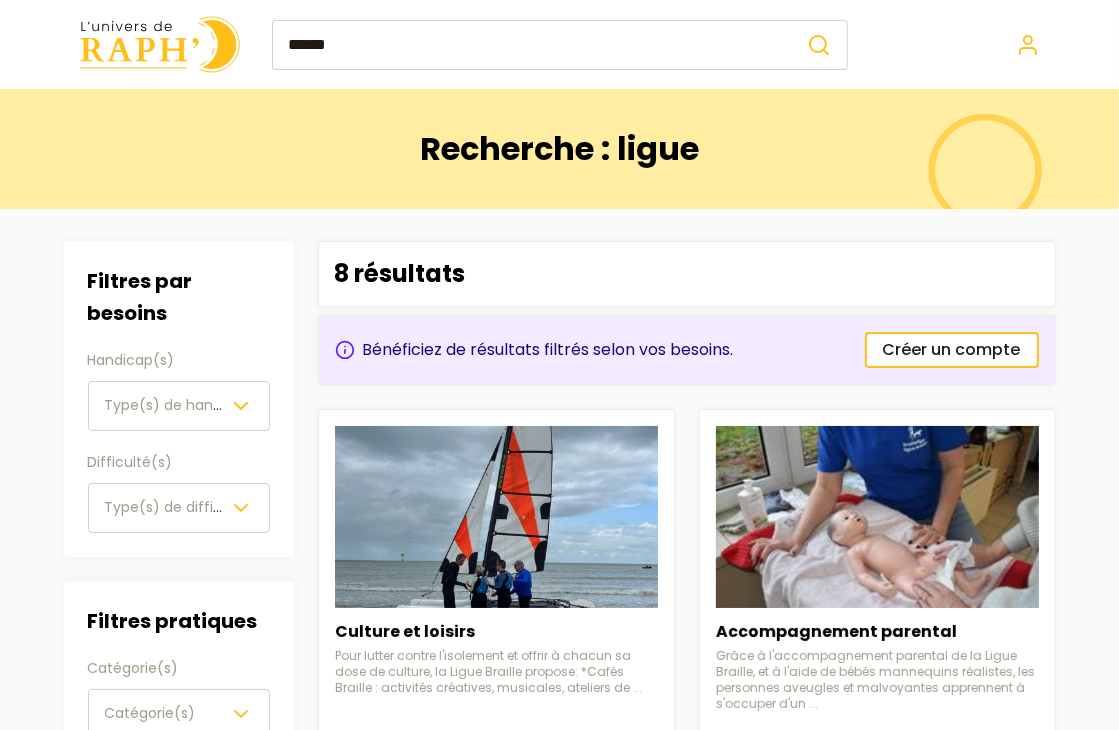 click on "*****" at bounding box center (531, 45) 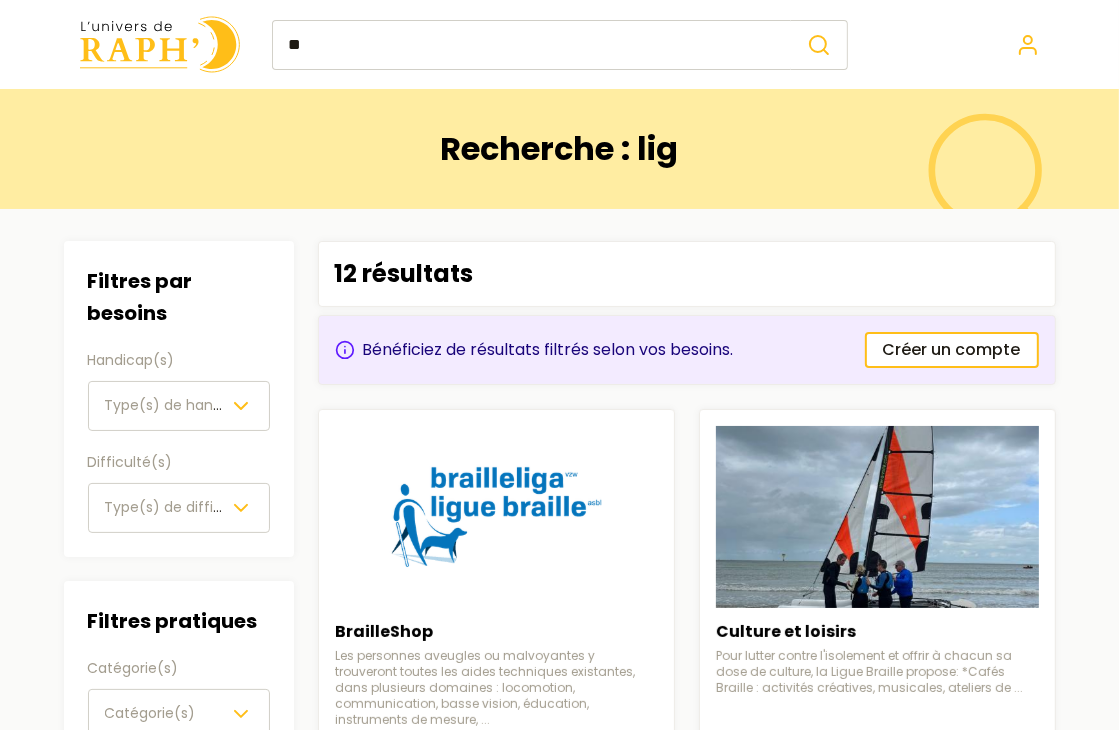 type on "*" 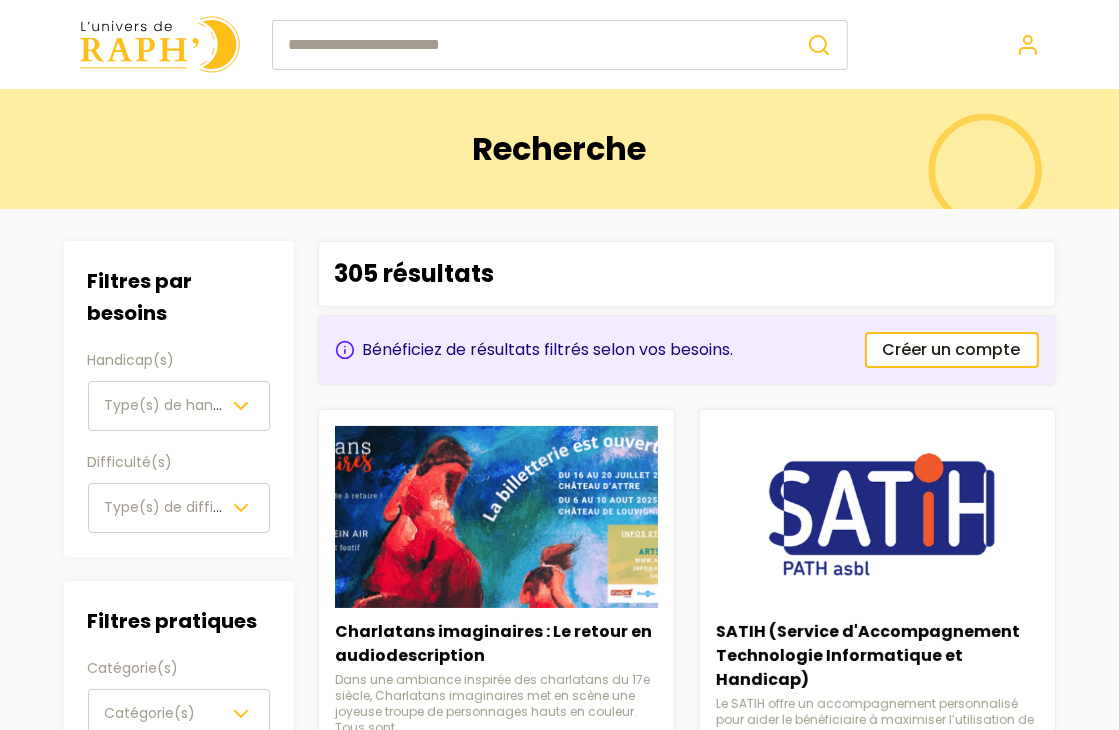 type 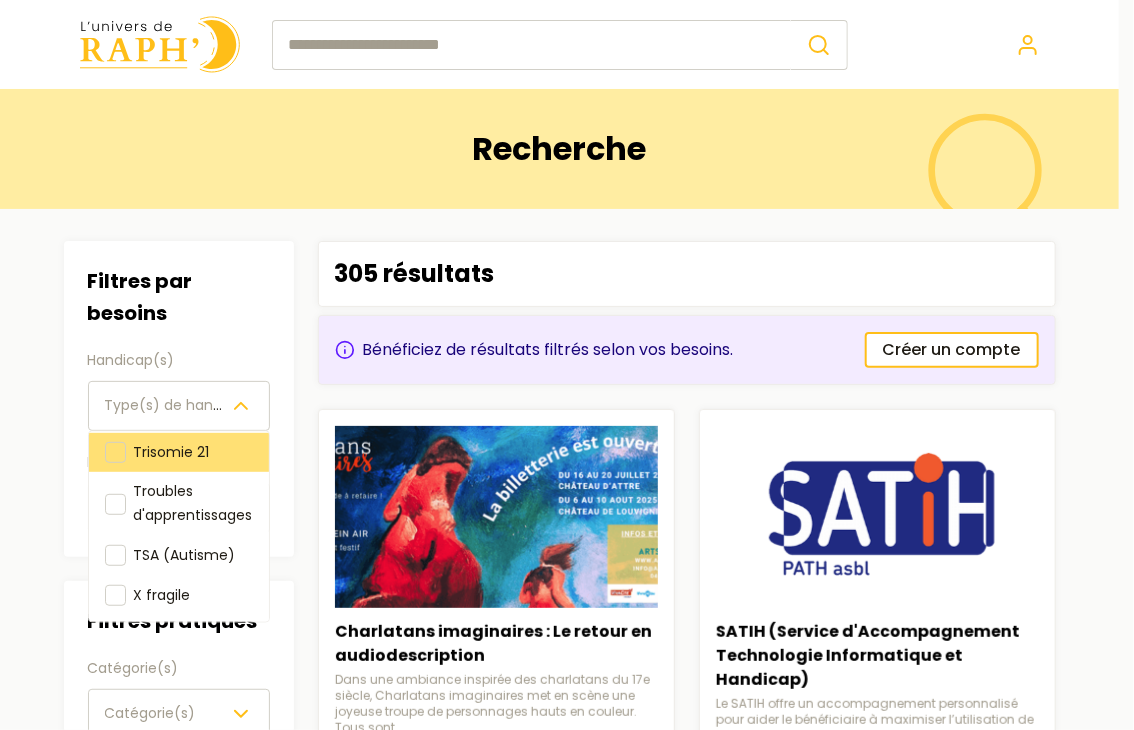 scroll, scrollTop: 556, scrollLeft: 0, axis: vertical 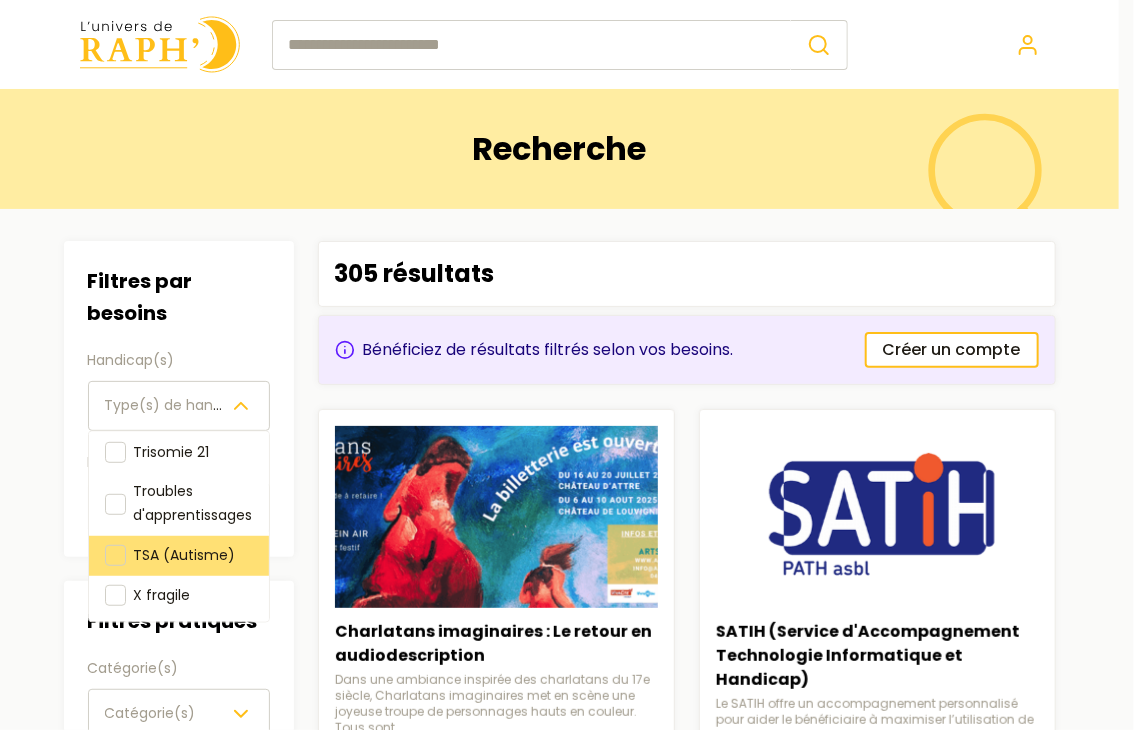 click at bounding box center (115, 555) 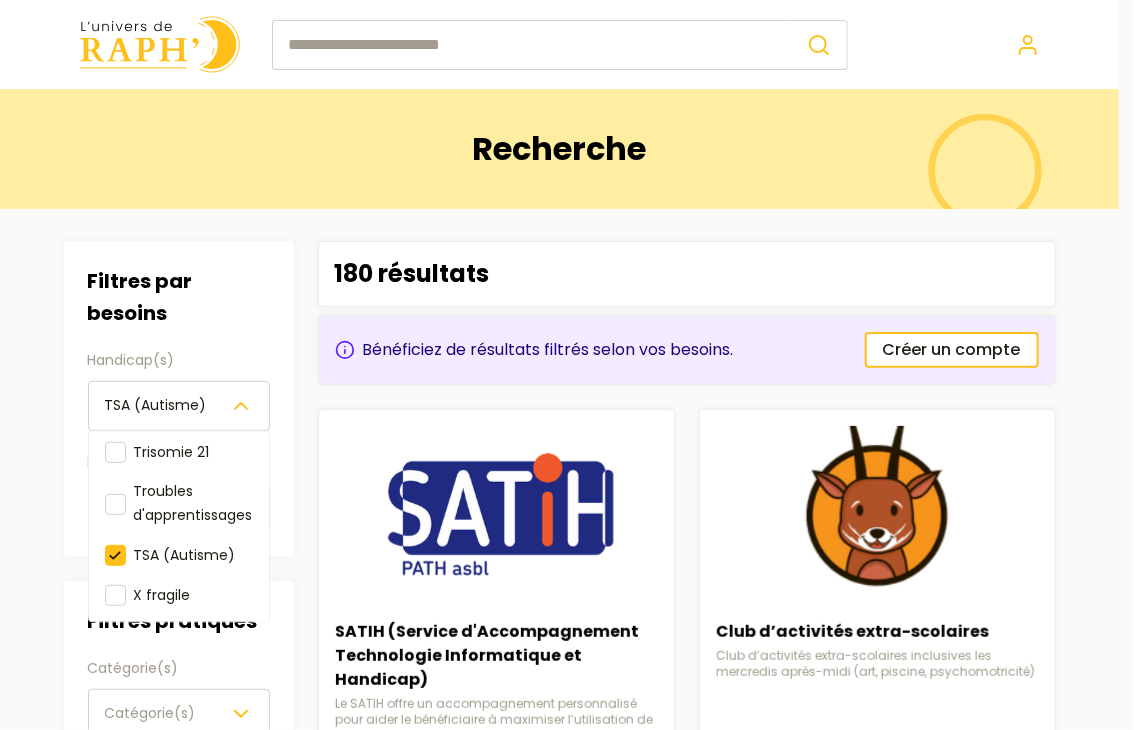 click on "Filtres par besoins Handicap(s) TSA (Autisme) Déficience auditive Déficience intellectuelle Déficience visuelle Handicap moteur Handicap psychique IMC Polyhandicap SMA (Amyotrophie spinale) Syndrome génétique Trisomie 21 Troubles d'apprentissages TSA (Autisme) X fragile Difficulté(s) Type(s) de difficulté(s)" at bounding box center (179, 399) 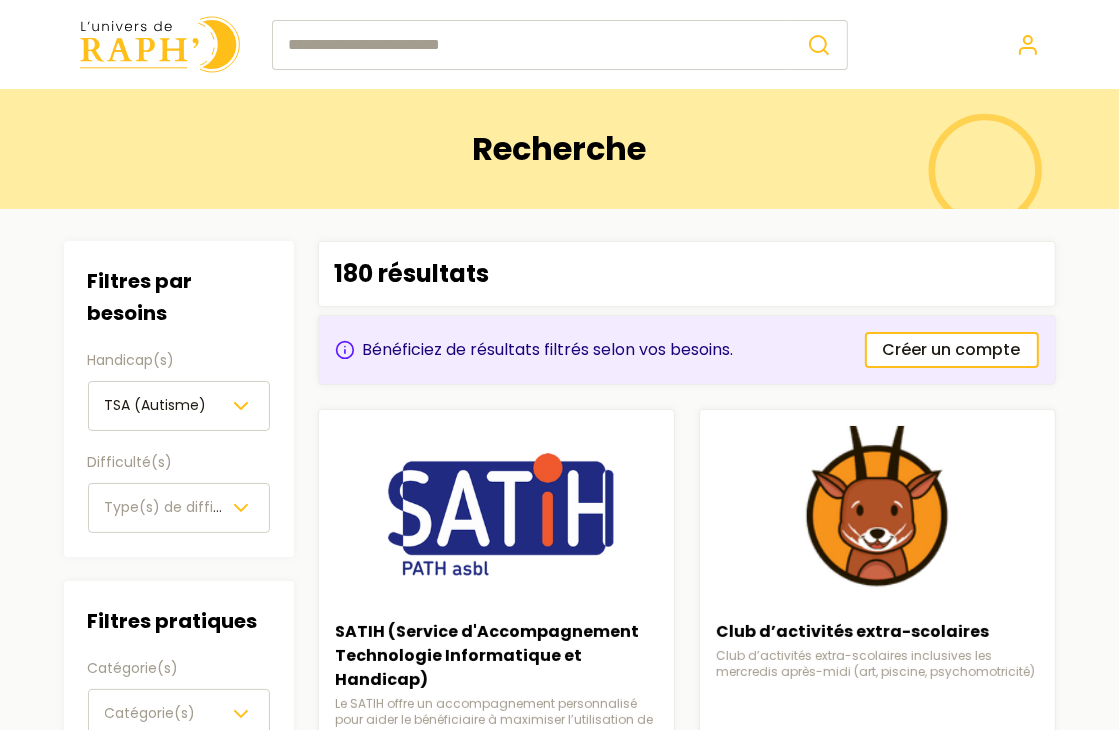 click 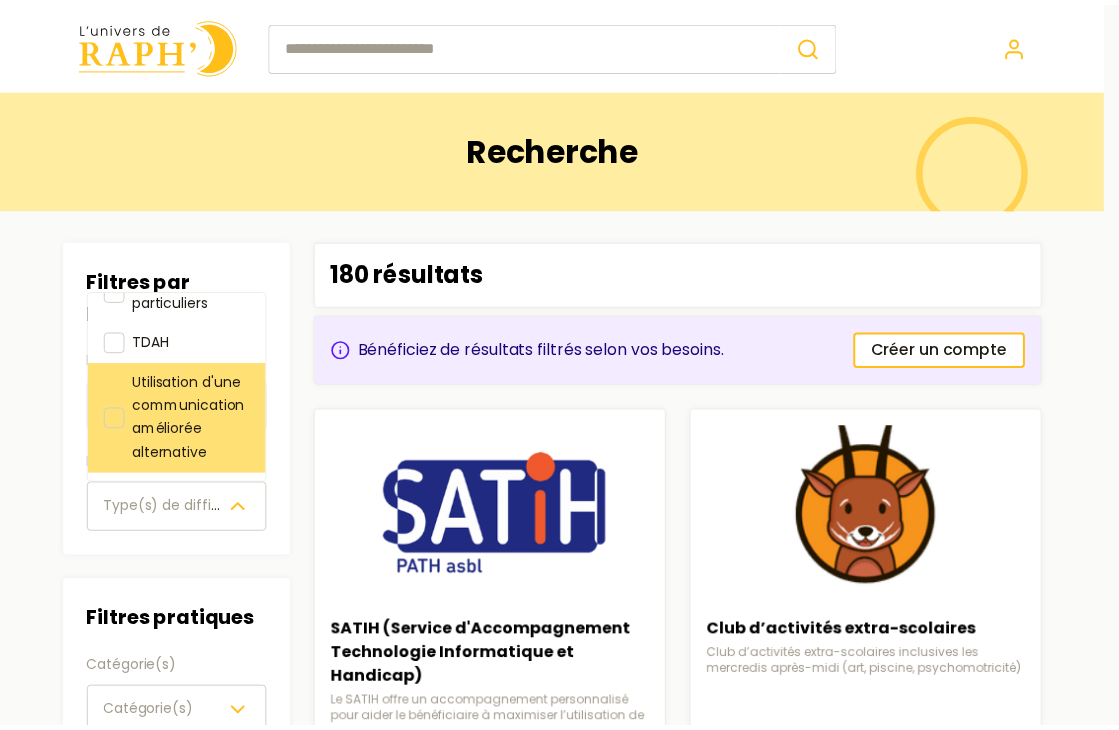 scroll, scrollTop: 476, scrollLeft: 0, axis: vertical 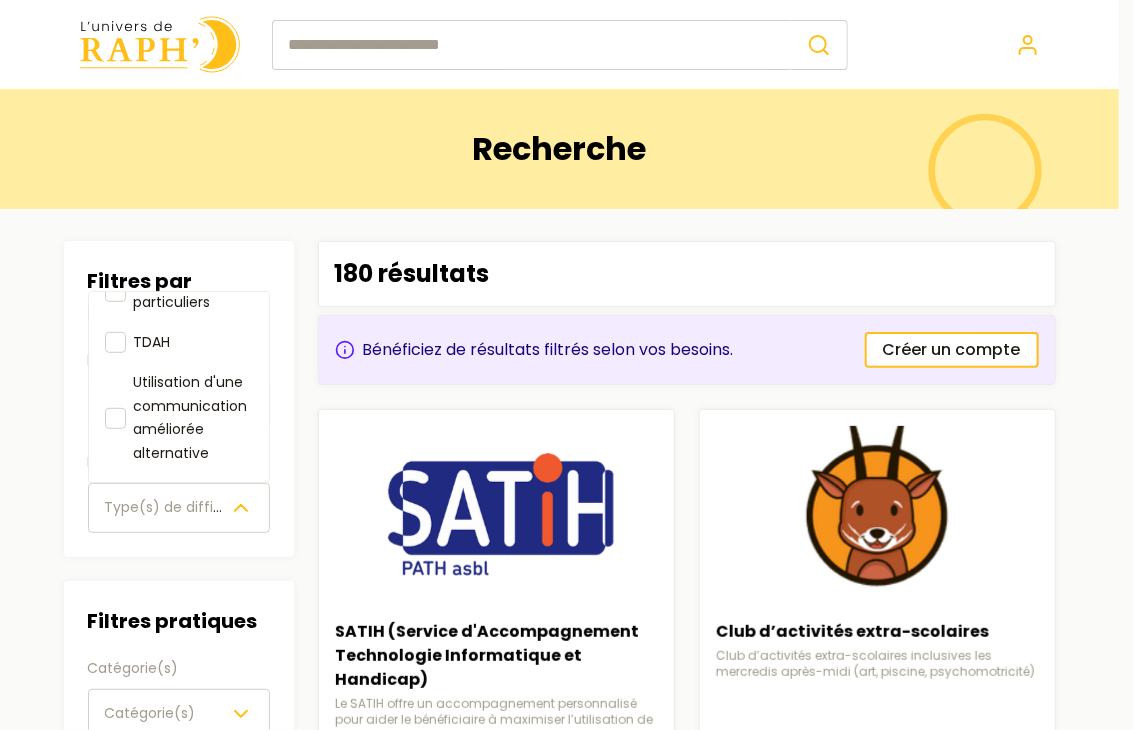 click on "Filtres Filtres par besoins Handicap(s) TSA (Autisme) Difficulté(s) Type(s) de difficulté(s) Difficultés à l'alimentation Difficultés de propreté la nuit Difficultés de propreté le jour Difficultés motrices Épilepsie Hypersensibilité Prise de médicaments Soins médicaux particuliers TDAH Utilisation d'une communication améliorée alternative Filtres pratiques Catégorie(s) Catégorie(s) Localisation Choisir une province Age Disponibilité Disponibilité(s) 180 résultats Bénéficiez de résultats filtrés selon vos besoins. Créer un compte SATIH (Service d'Accompagnement Technologie Informatique et Handicap) Le SATIH offre un accompagnement personnalisé pour aider le bénéficiaire à maximiser l’utilisation de son outil technologique, tout en formant également l’entourage. Voir les détails Club d’activités extra-scolaires  Club d’activités extra-scolaires inclusives les mercredis après-midi (art, piscine, psychomotricité) Voir les détails Journées eausoleillées 1 2 3 4 5 …" at bounding box center (560, 1607) 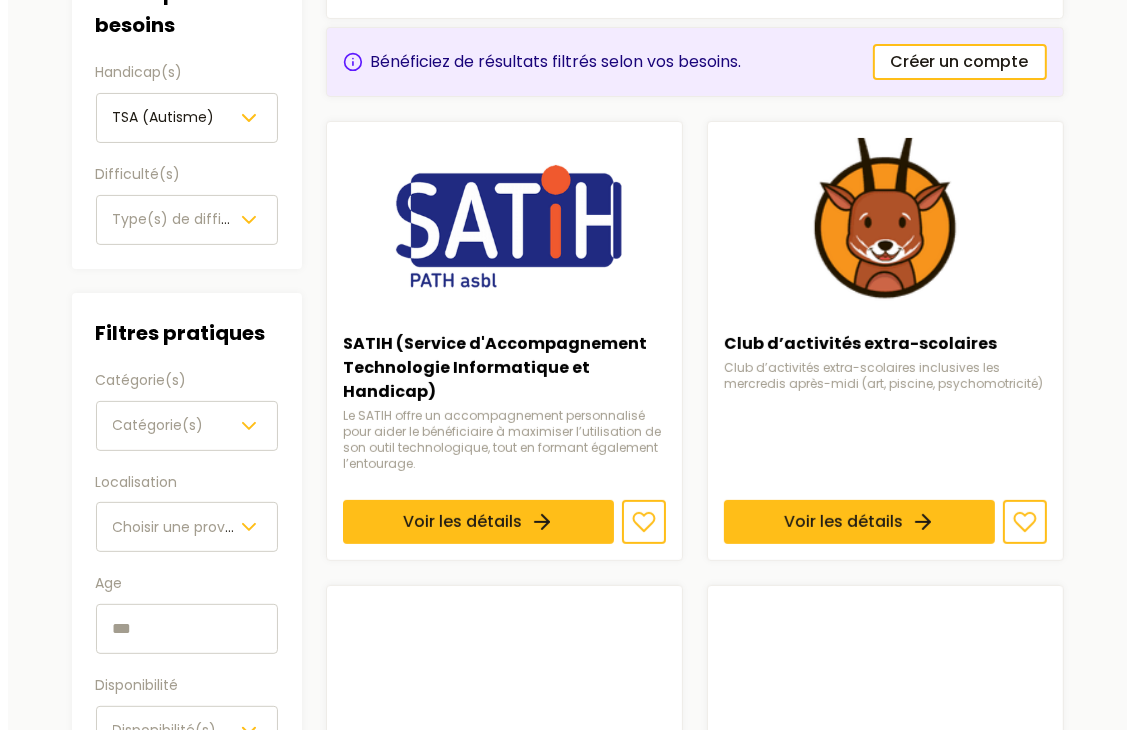 scroll, scrollTop: 312, scrollLeft: 0, axis: vertical 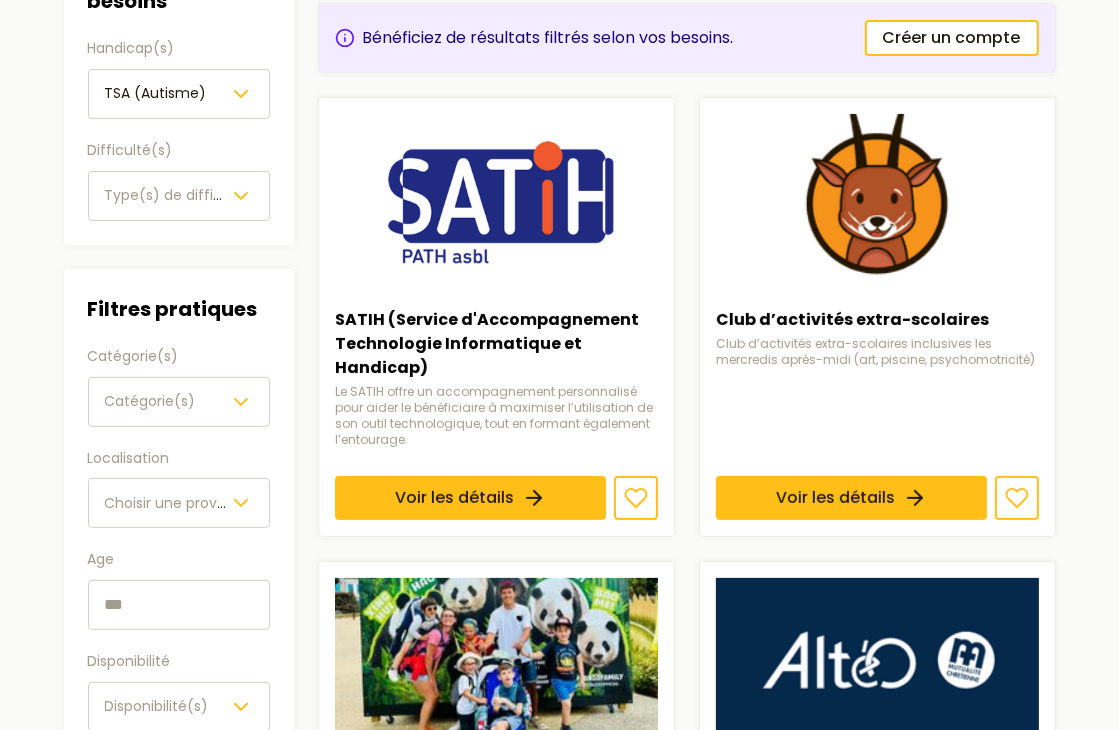 click on "Catégorie(s)" at bounding box center (179, 402) 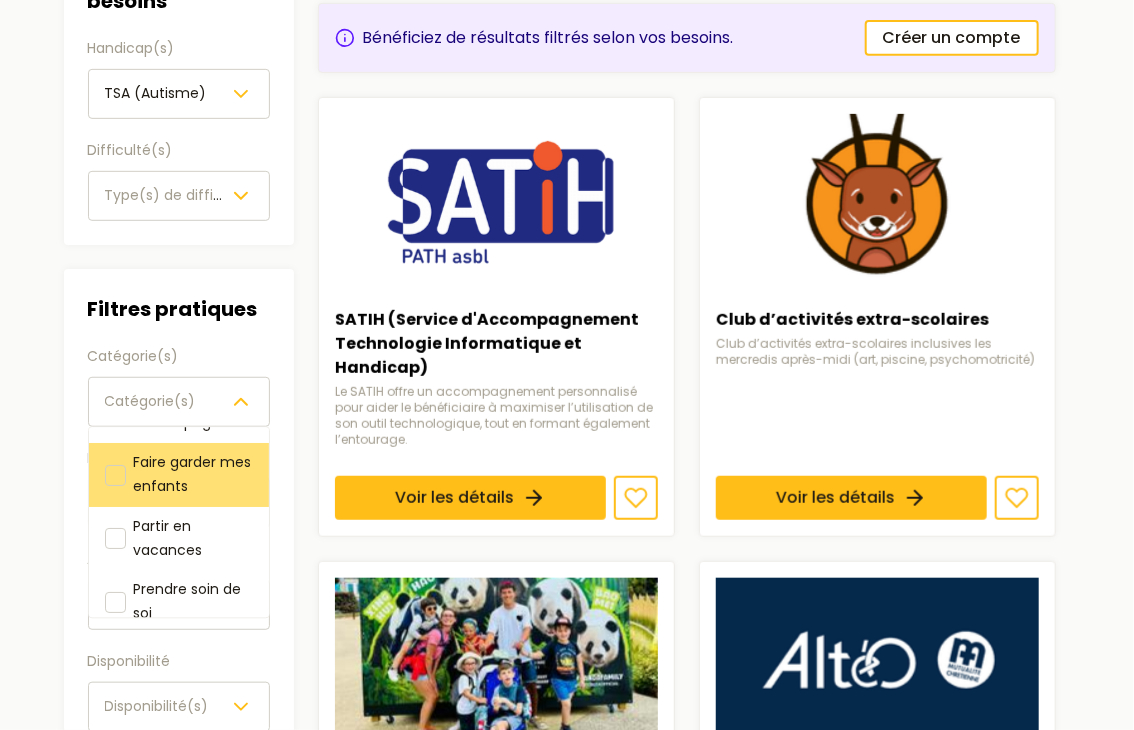 scroll, scrollTop: 58, scrollLeft: 0, axis: vertical 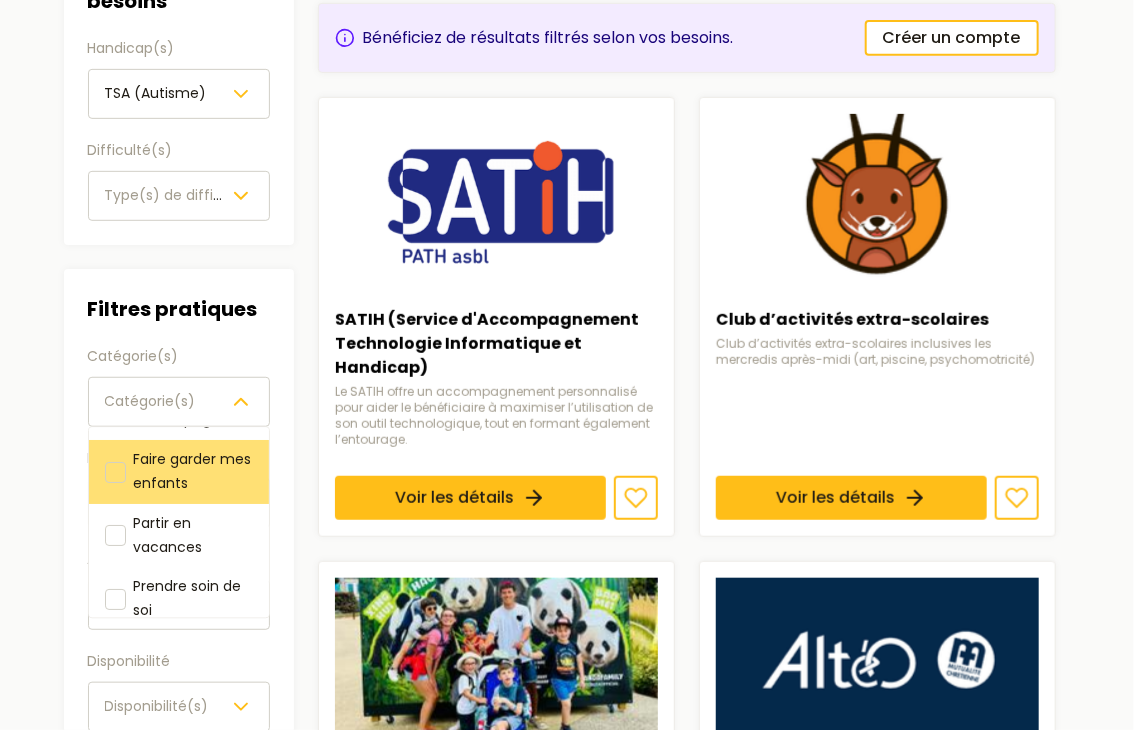 click at bounding box center (115, 472) 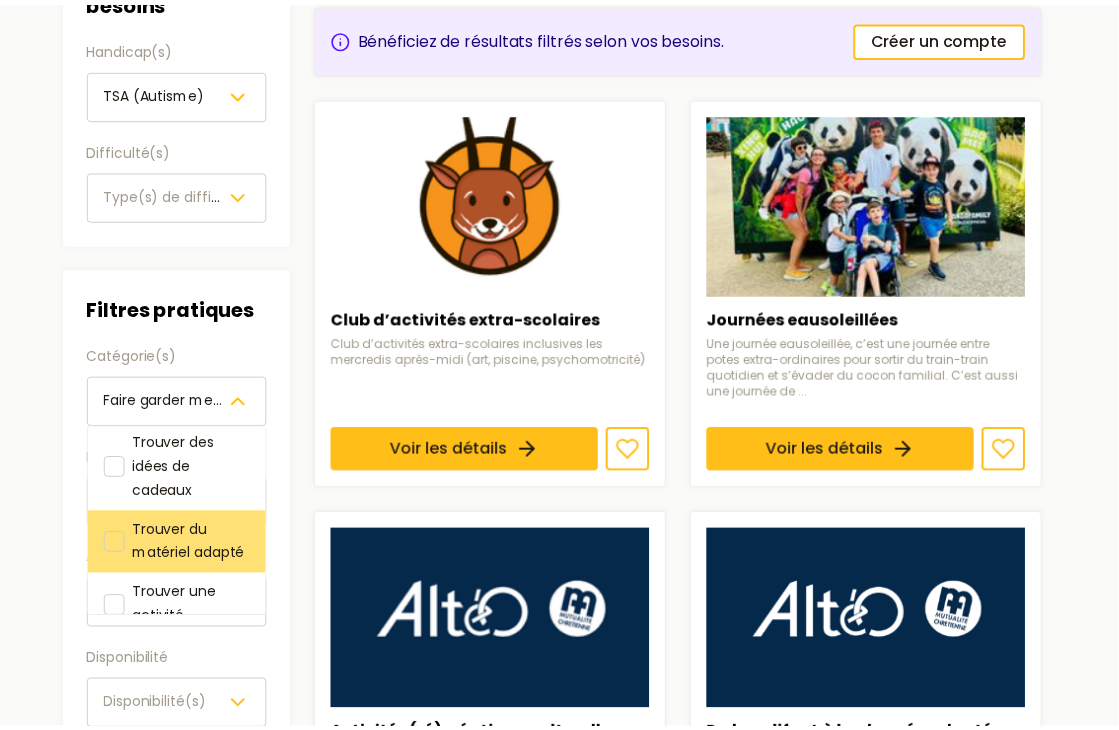 scroll, scrollTop: 461, scrollLeft: 0, axis: vertical 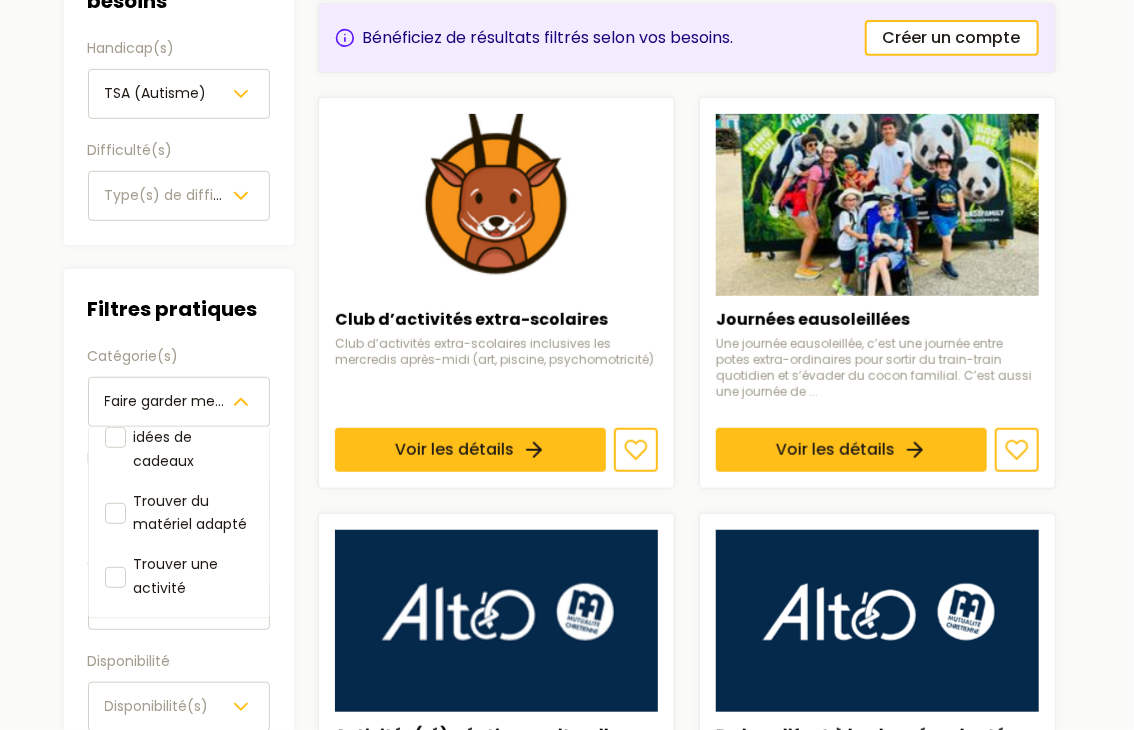 click on "Filtres Filtres par besoins Handicap(s) TSA (Autisme) Difficulté(s) Type(s) de difficulté(s) Filtres pratiques Catégorie(s) Faire garder mes enfants Être accompagné Faire garder mes enfants Partir en vacances Prendre soin de soi Rencontrer des familles Se déplacer S'engager Trouver des idées de cadeaux Trouver du matériel adapté Trouver une activité Localisation Choisir une province Age Disponibilité Disponibilité(s) 45 résultats Bénéficiez de résultats filtrés selon vos besoins. Créer un compte Club d’activités extra-scolaires  Club d’activités extra-scolaires inclusives les mercredis après-midi (art, piscine, psychomotricité) Voir les détails Journées eausoleillées Une journée eausoleillée, c’est une journée entre potes extra-ordinaires pour sortir du train-train quotidien et s’évader du cocon familial. C’est aussi une journée de ... Voir les détails Activités (ré)créatives, culturelles, excursions, ballades, ... Voir les détails Voir les détails Pep's Kids 1 2" at bounding box center [560, 1285] 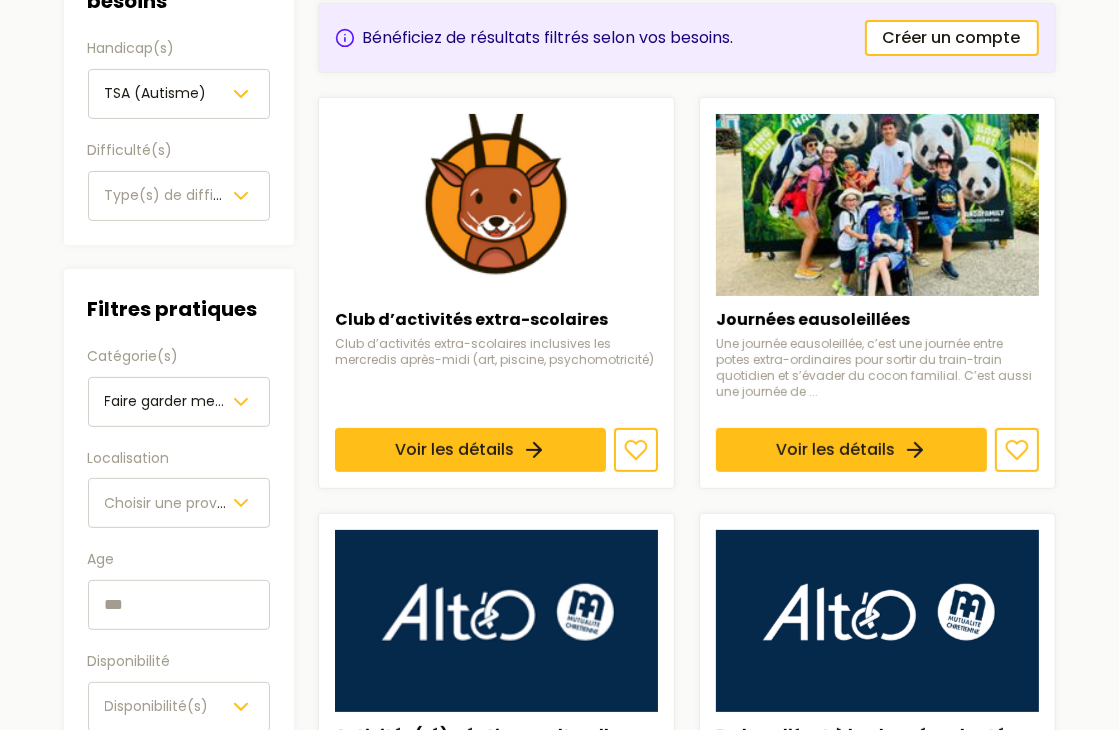 click 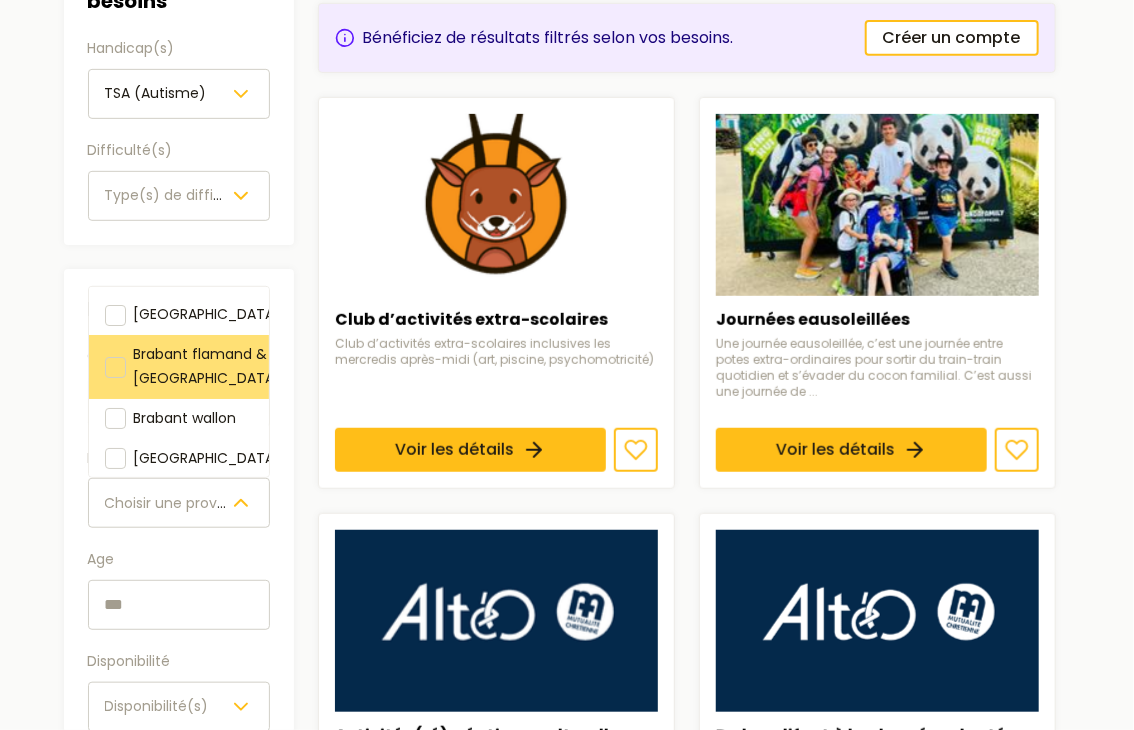 click on "Brabant flamand & [GEOGRAPHIC_DATA]" at bounding box center [207, 366] 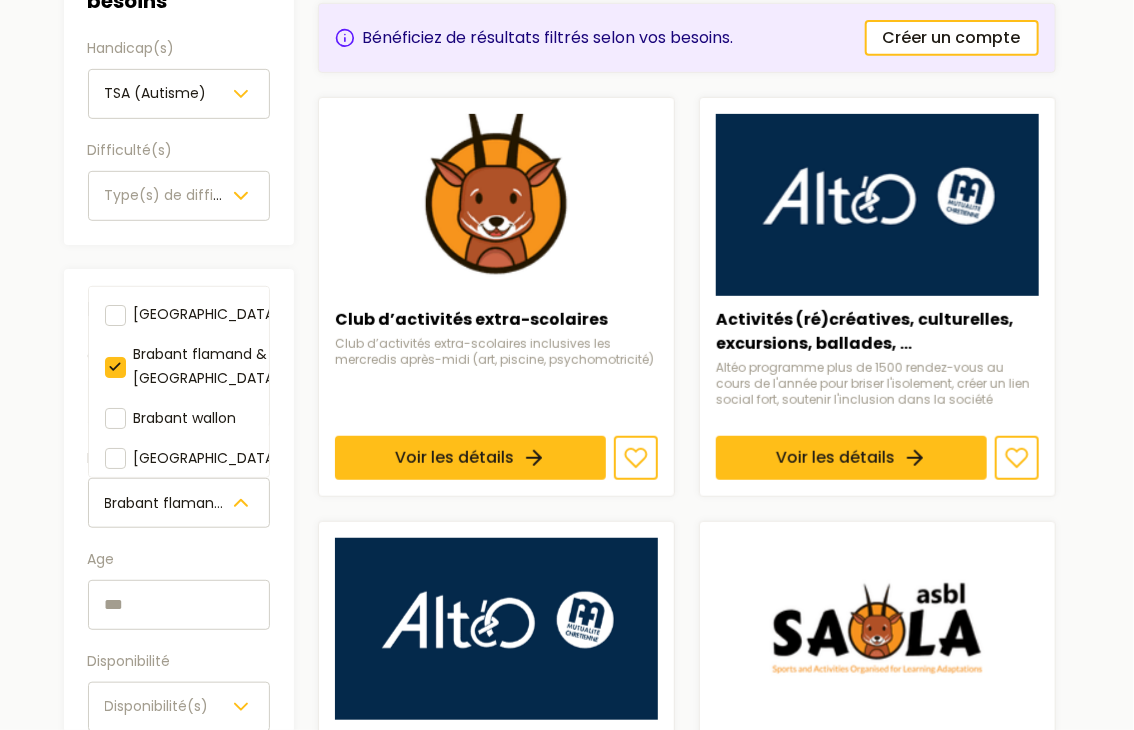 click on "Recherche Filtres Filtres par besoins Handicap(s) TSA (Autisme) Difficulté(s) Type(s) de difficulté(s) Filtres pratiques Catégorie(s) Faire garder mes enfants Localisation [GEOGRAPHIC_DATA] & [GEOGRAPHIC_DATA] [GEOGRAPHIC_DATA] [GEOGRAPHIC_DATA] & [GEOGRAPHIC_DATA] [GEOGRAPHIC_DATA] wallon [GEOGRAPHIC_DATA] Flandre orientale [GEOGRAPHIC_DATA] [GEOGRAPHIC_DATA] [GEOGRAPHIC_DATA] [GEOGRAPHIC_DATA] [GEOGRAPHIC_DATA] Age Disponibilité Disponibilité(s) 16 résultats Bénéficiez de résultats filtrés selon vos besoins. Créer un compte Club d’activités extra-scolaires  Club d’activités extra-scolaires inclusives les mercredis après-midi (art, piscine, psychomotricité) Voir les détails Activités (ré)créatives, culturelles, excursions, ballades, ... Altéo programme plus de 1500 rendez-vous au cours de l'année pour briser l'isolement, créer un lien social fort, soutenir l'inclusion dans la société Voir les détails Du handifoot à la plongée adaptée Altéo déploie le sport au travers de 43 clubs qui proposent 23 disciplines sportives. Voir les détails Voir les détails 1 2" at bounding box center (559, 1231) 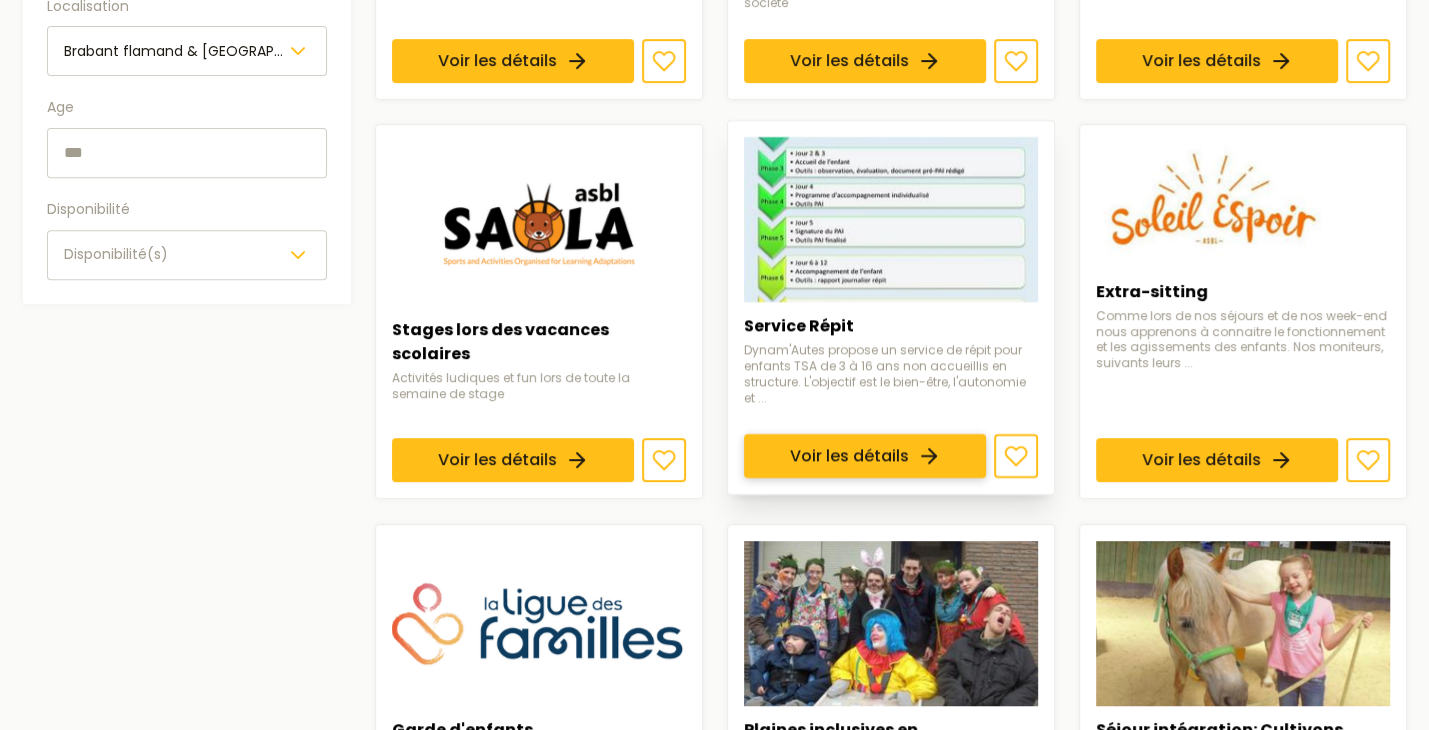 scroll, scrollTop: 719, scrollLeft: 0, axis: vertical 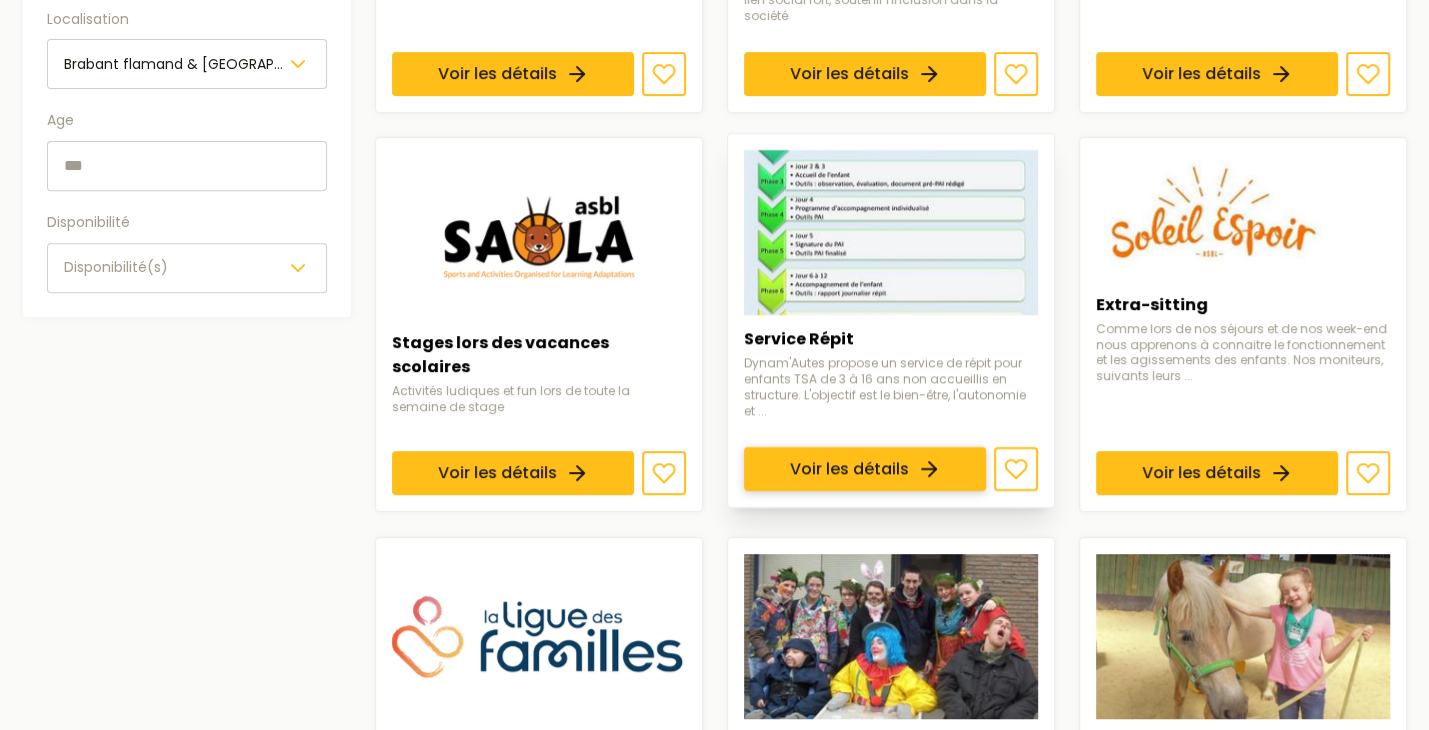 click on "Voir les détails" at bounding box center [865, 470] 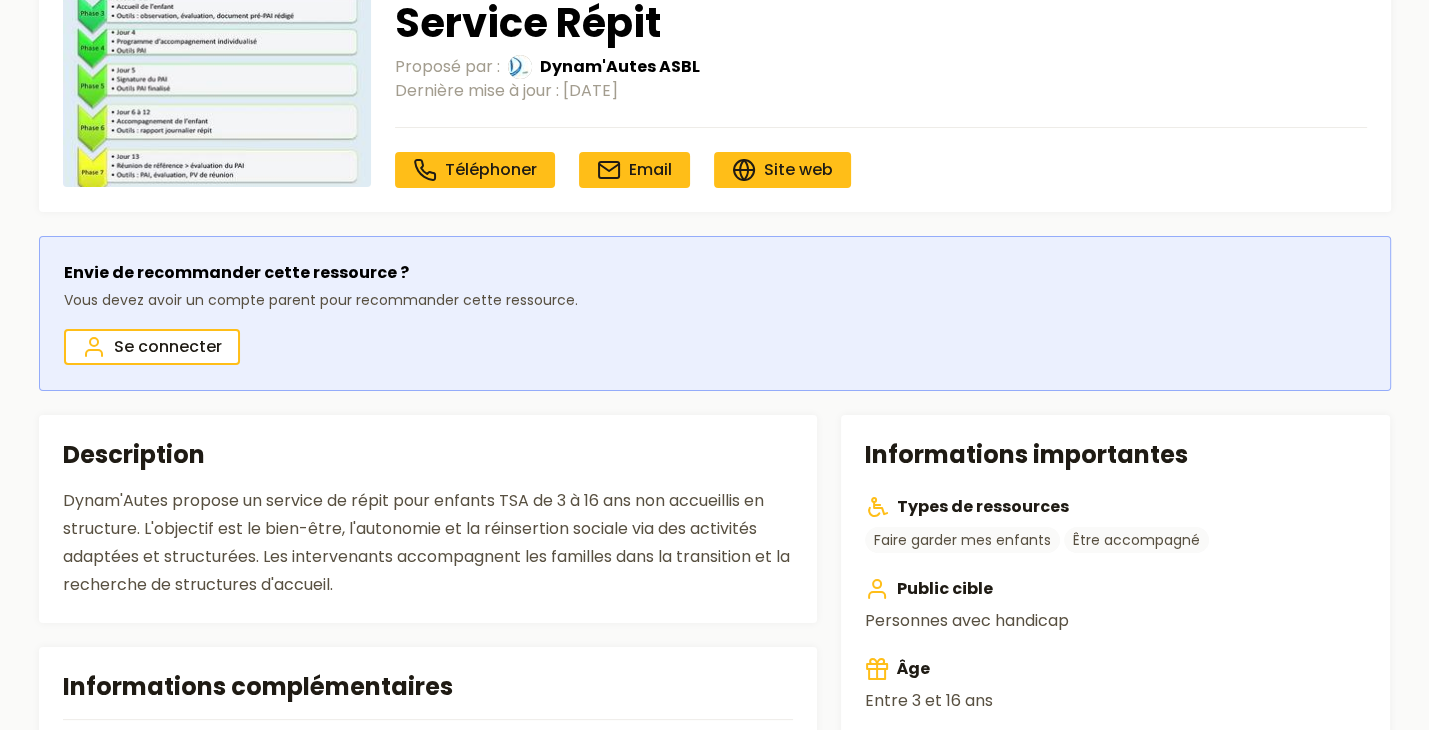 scroll, scrollTop: 0, scrollLeft: 0, axis: both 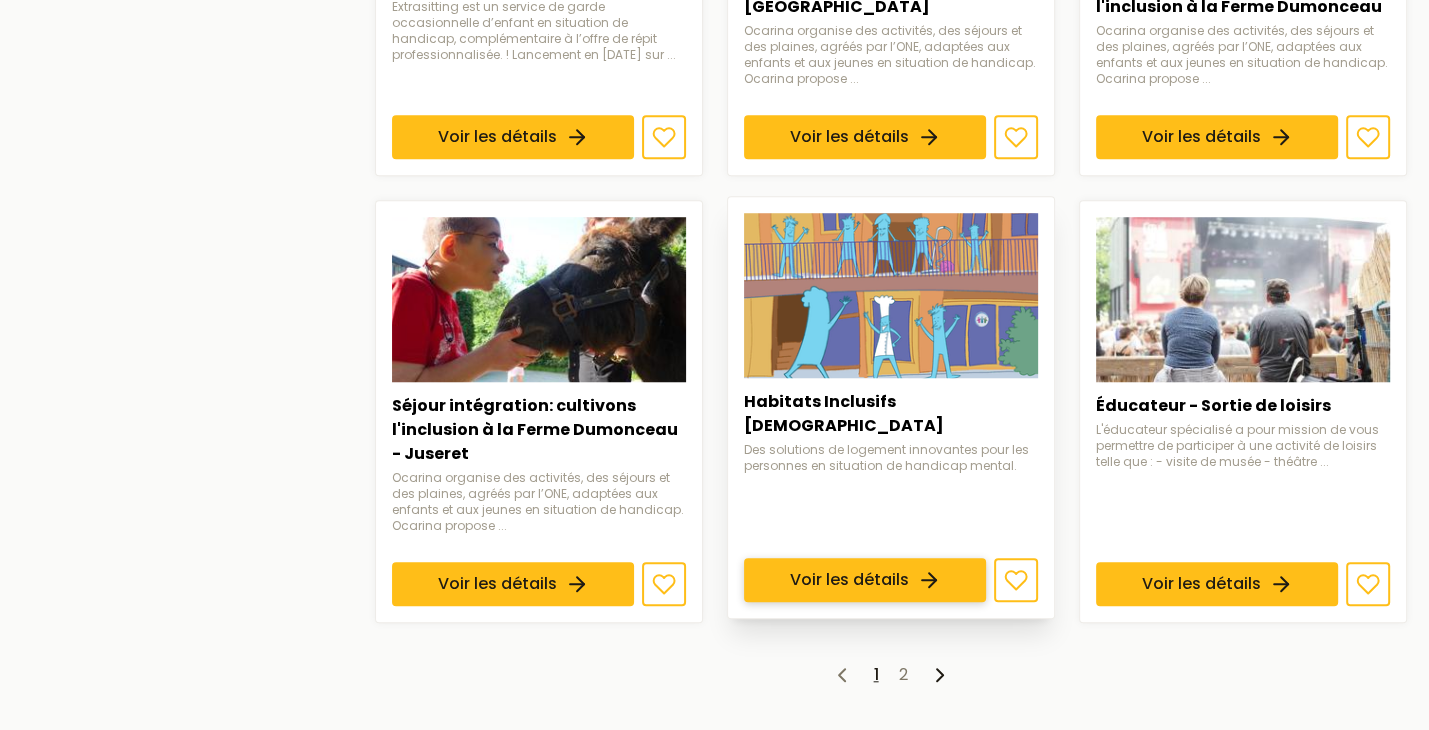 click on "Voir les détails" at bounding box center [865, 580] 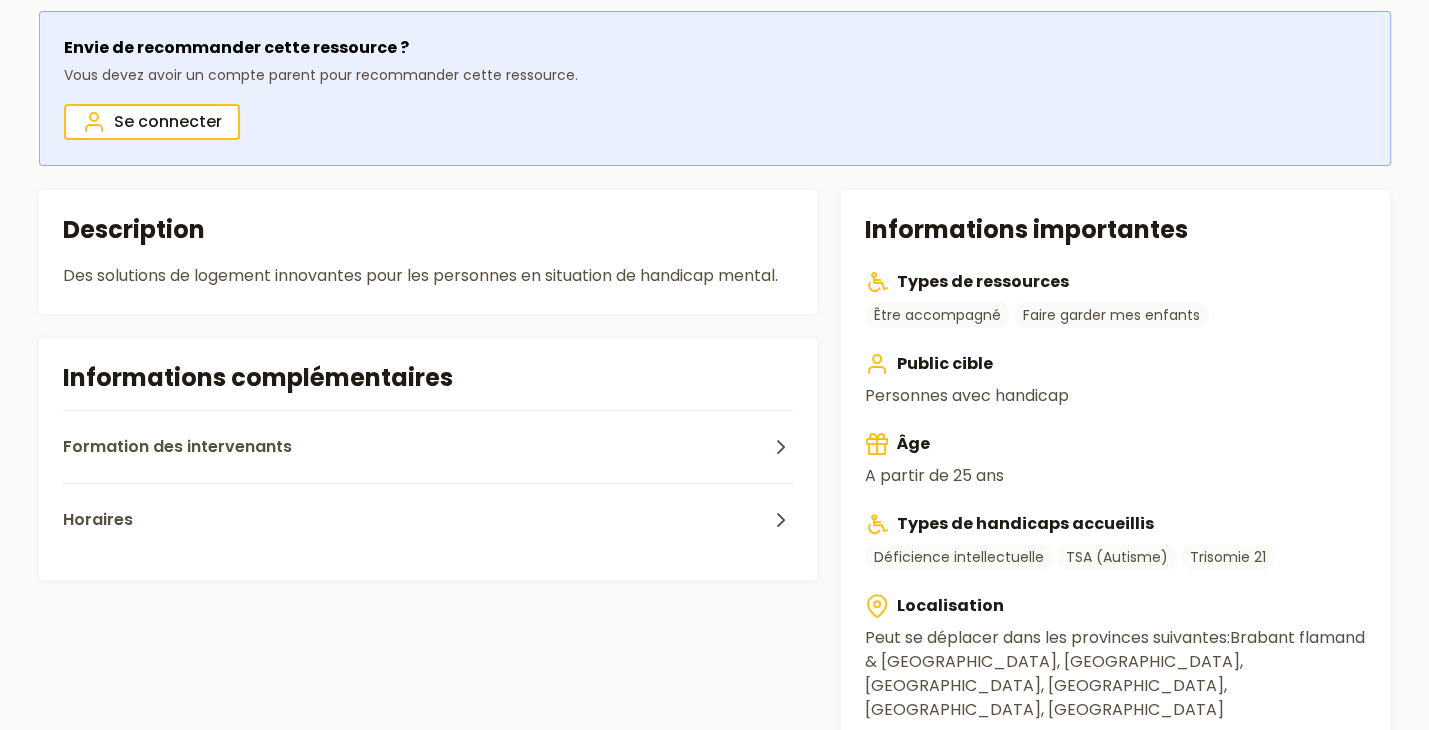 scroll, scrollTop: 412, scrollLeft: 0, axis: vertical 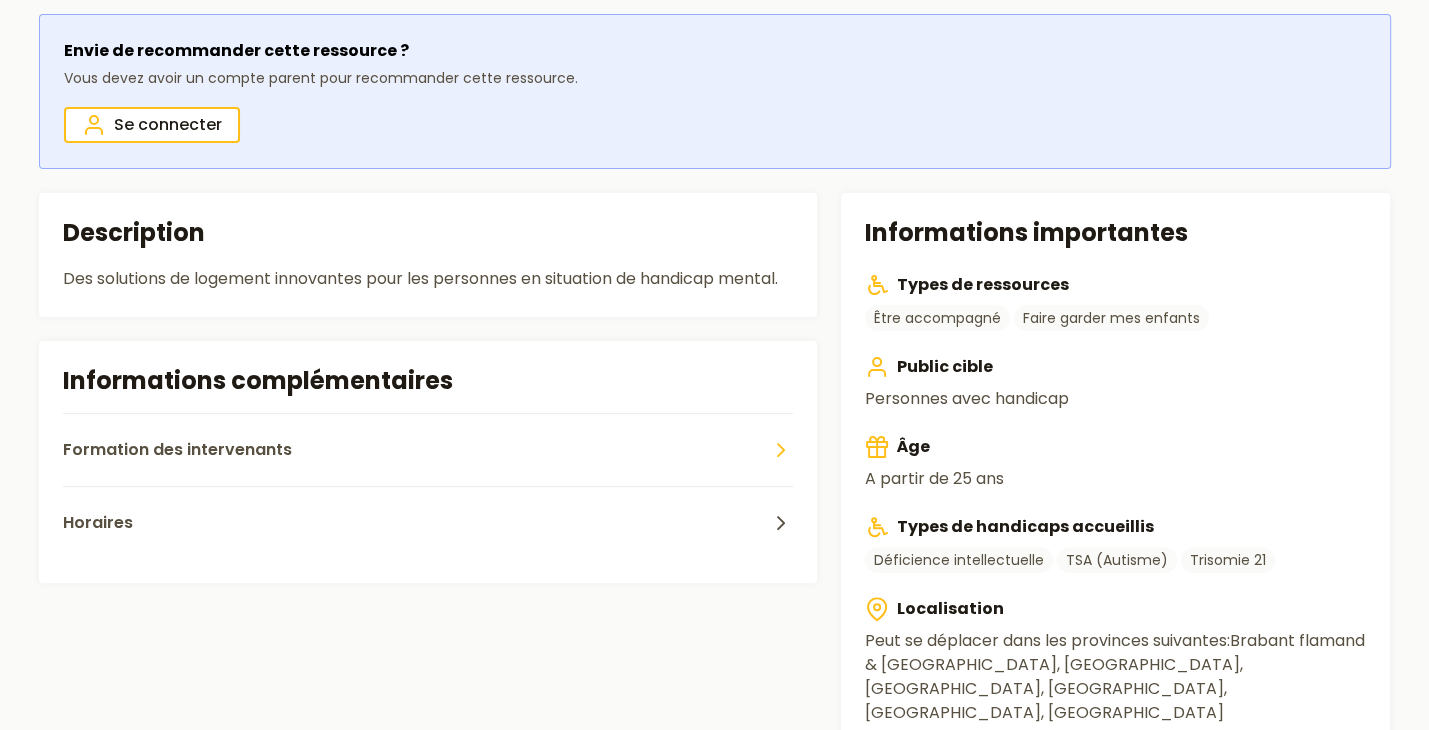 click on "Formation des intervenants" at bounding box center (177, 450) 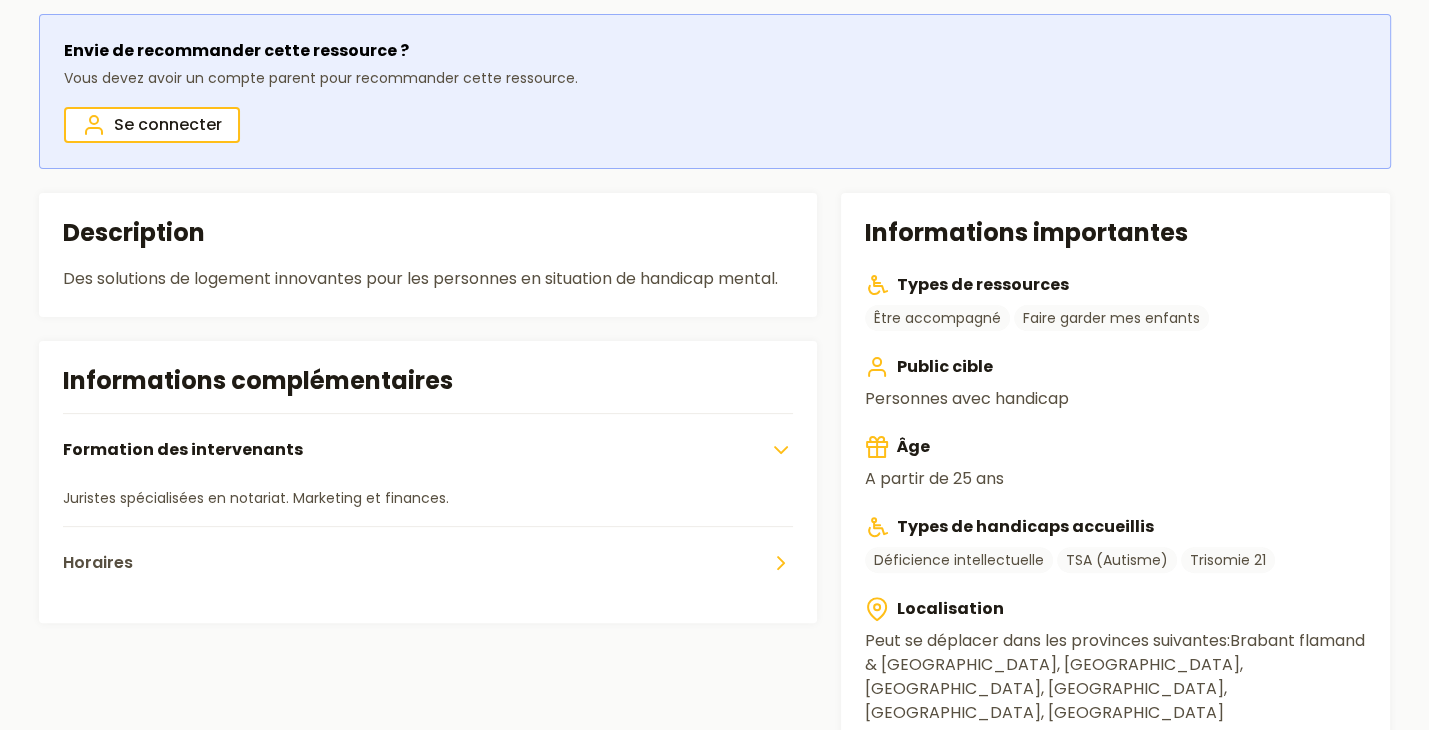 click on "Horaires" at bounding box center (428, 562) 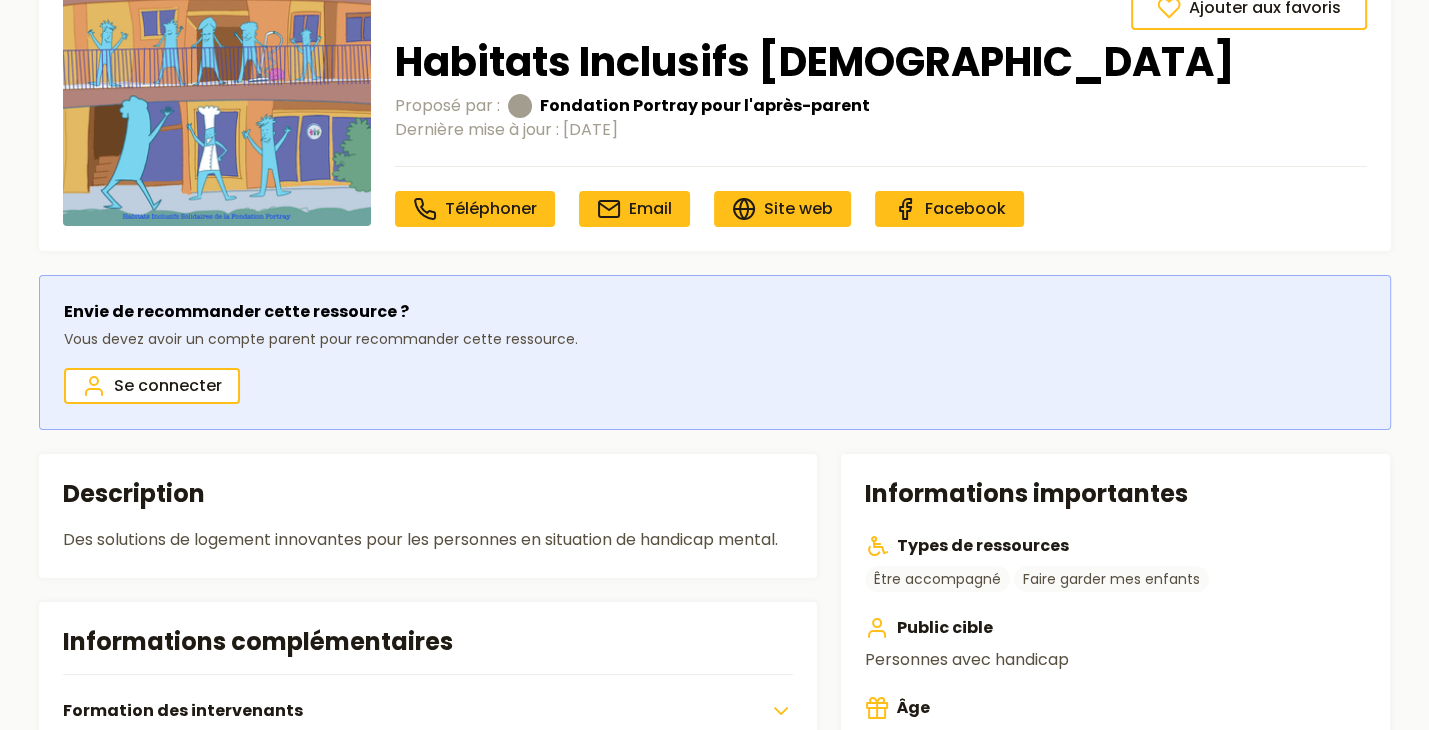 scroll, scrollTop: 124, scrollLeft: 0, axis: vertical 